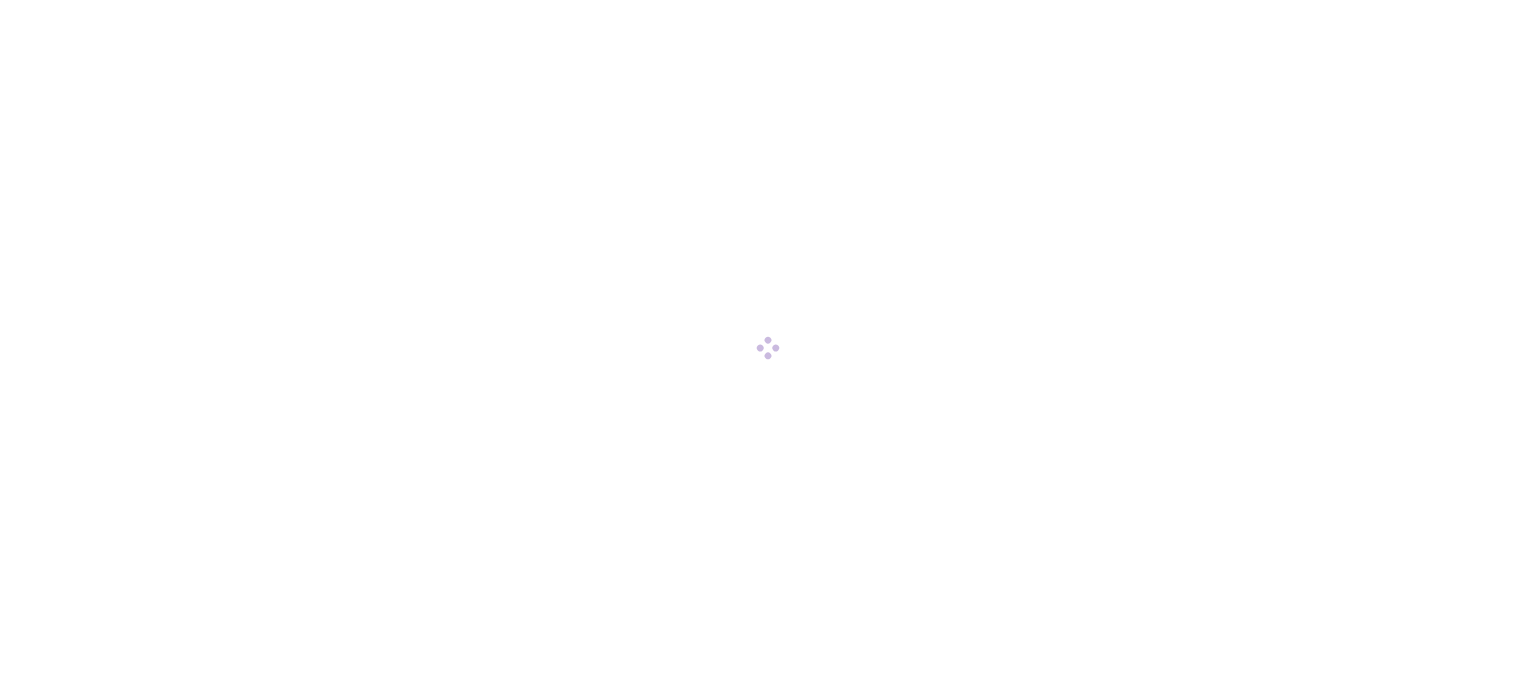 scroll, scrollTop: 0, scrollLeft: 0, axis: both 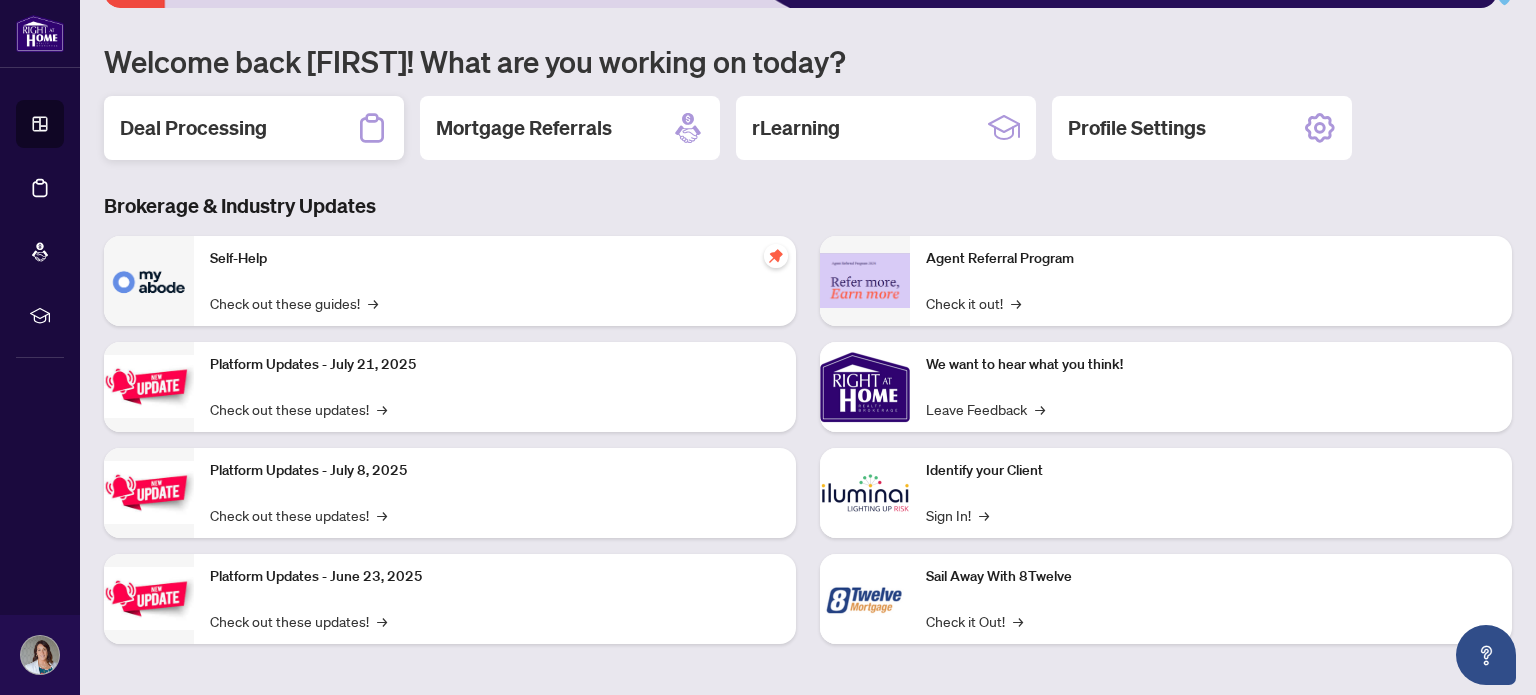 click on "Deal Processing" at bounding box center [193, 128] 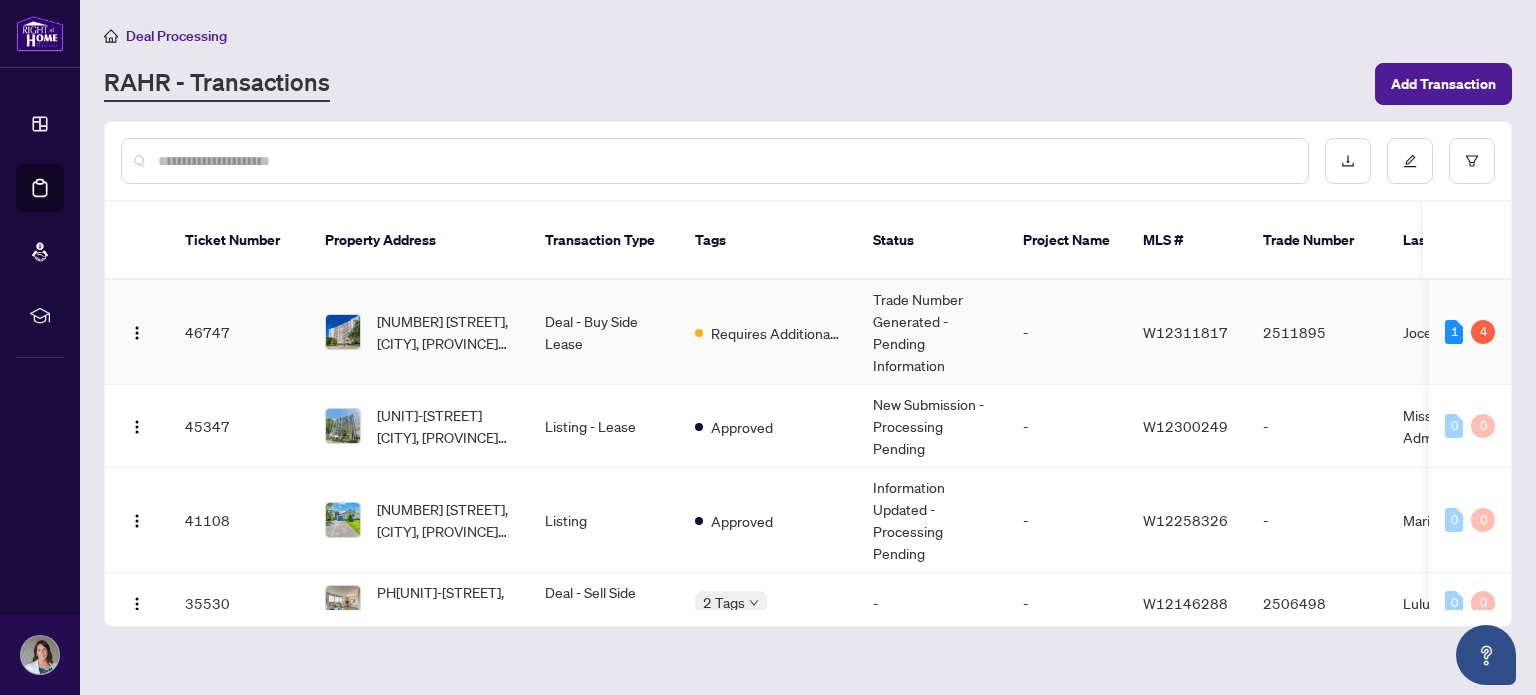 click on "Requires Additional Docs" at bounding box center [768, 332] 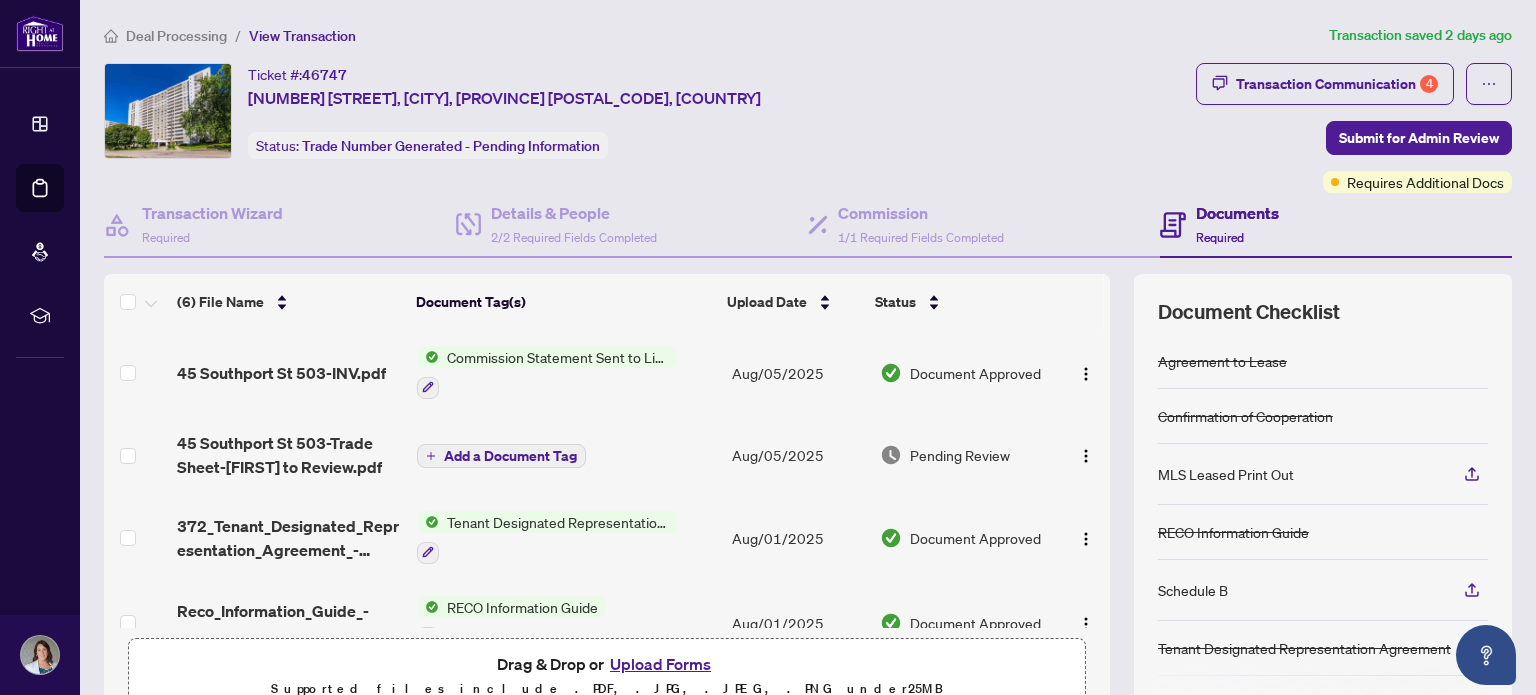 scroll, scrollTop: 100, scrollLeft: 0, axis: vertical 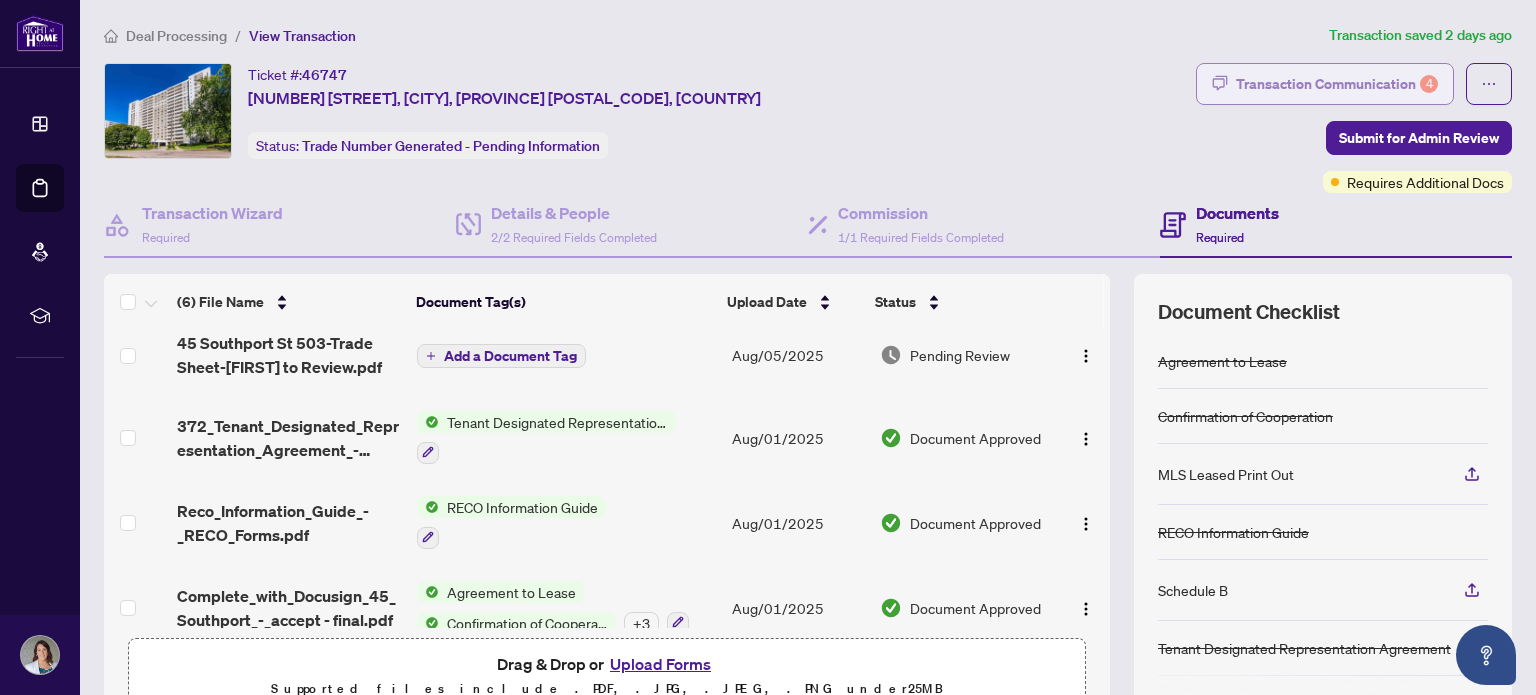 click on "Transaction Communication 4" at bounding box center (1337, 84) 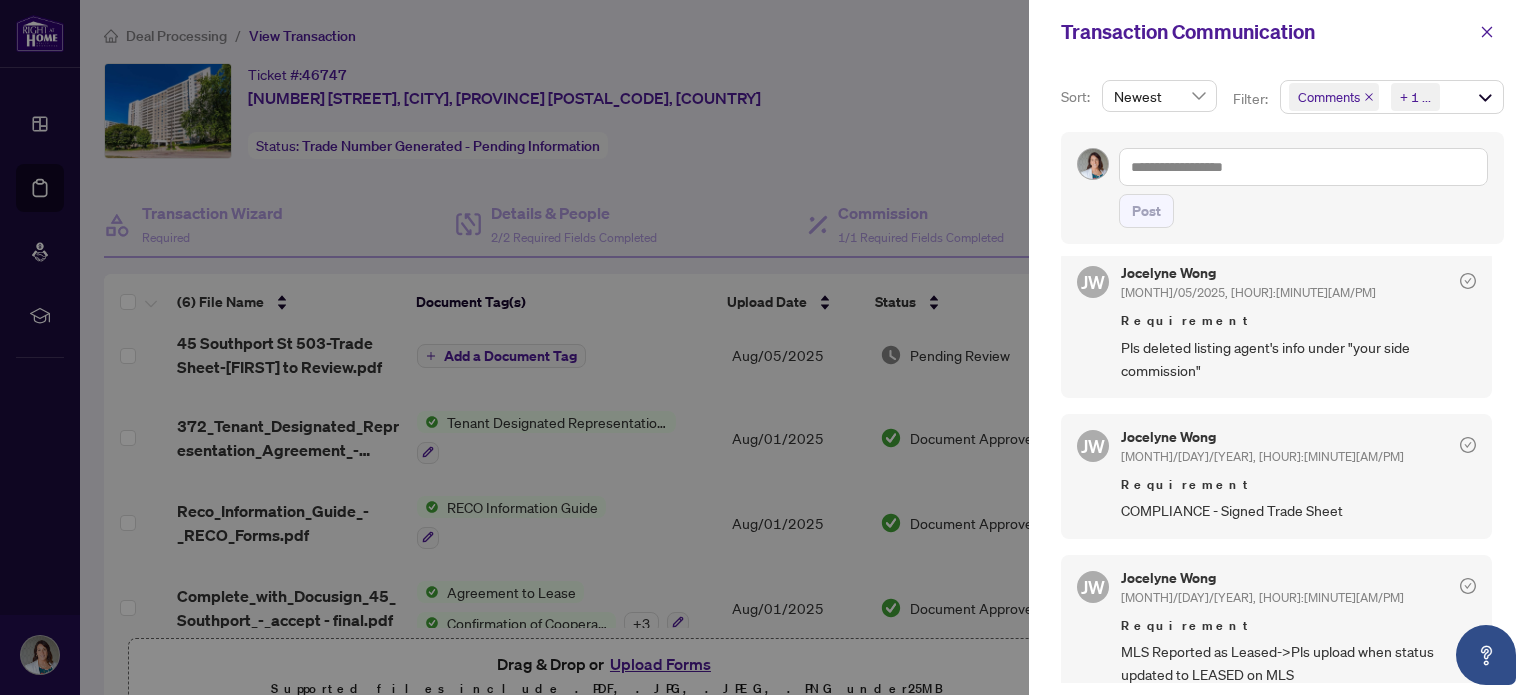 scroll, scrollTop: 475, scrollLeft: 0, axis: vertical 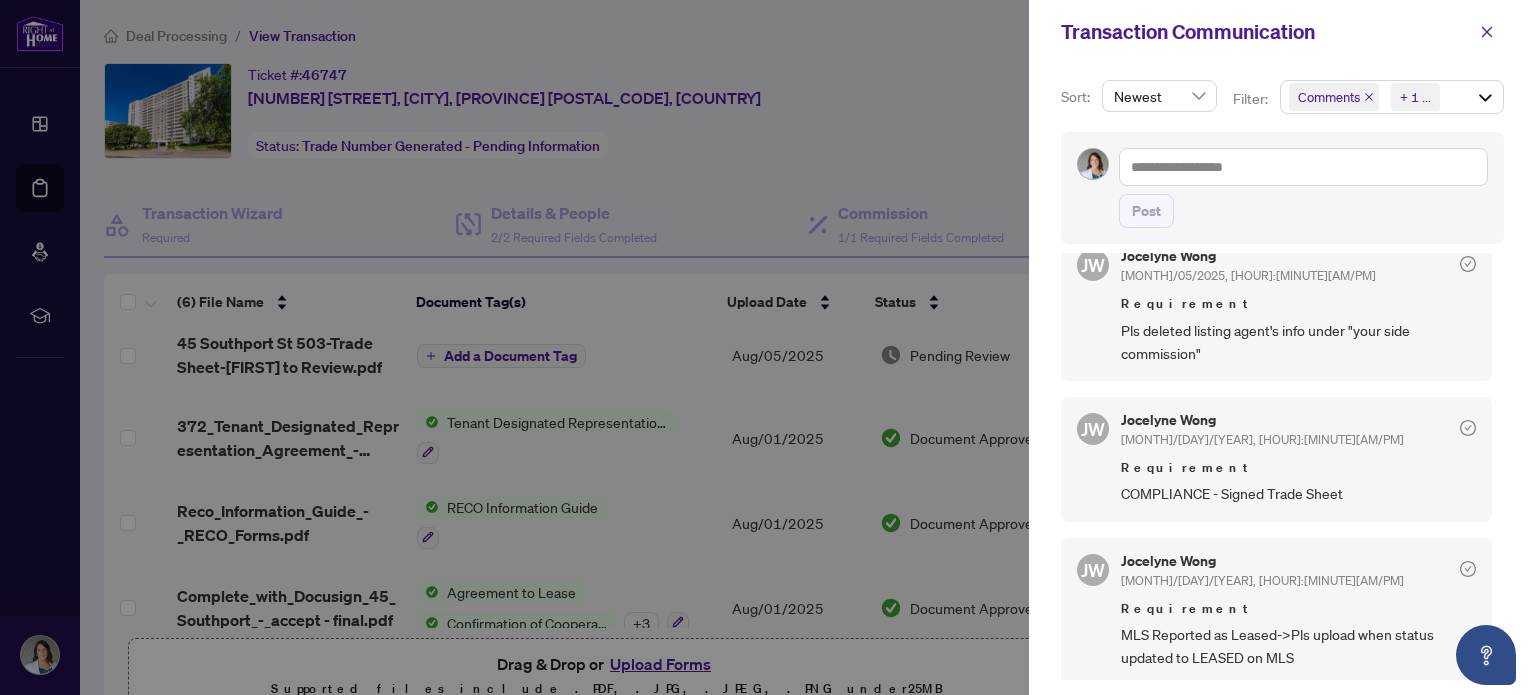 click at bounding box center (768, 347) 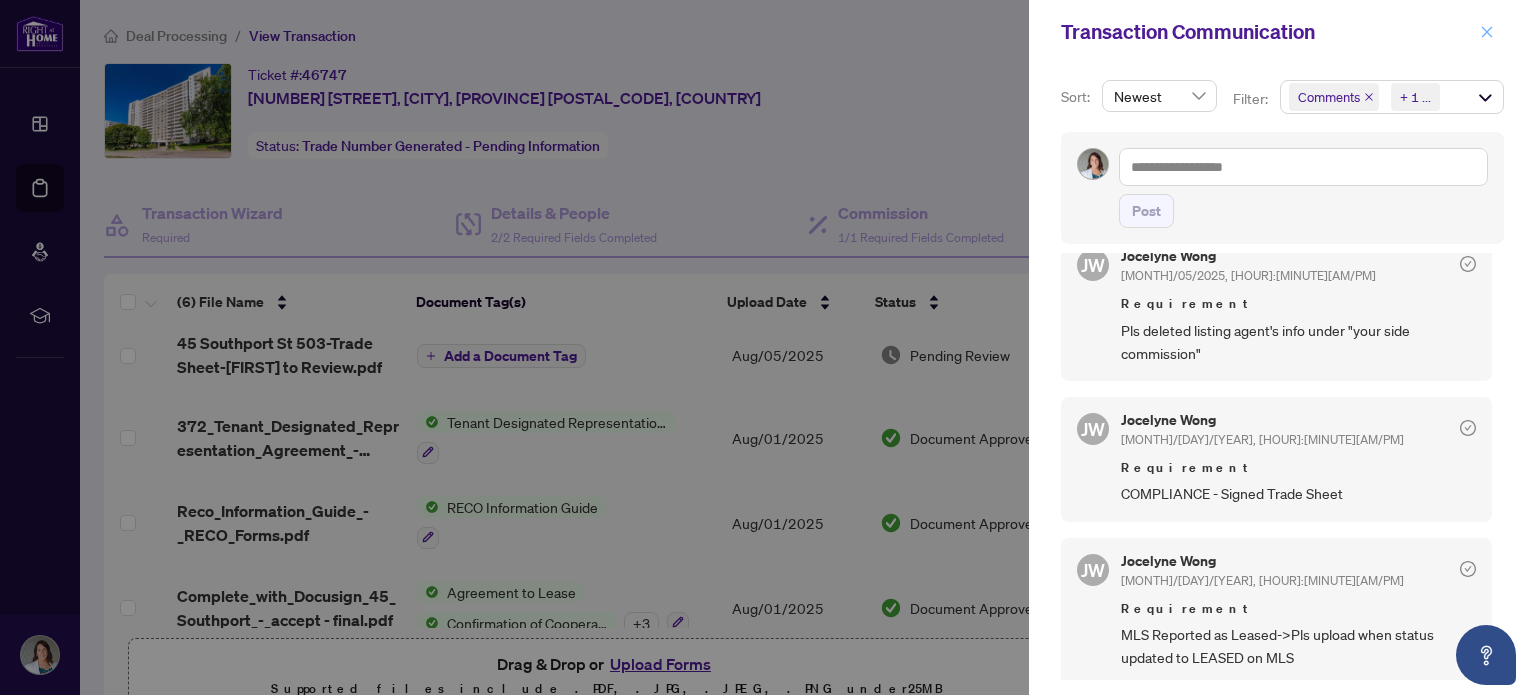 click at bounding box center (1487, 32) 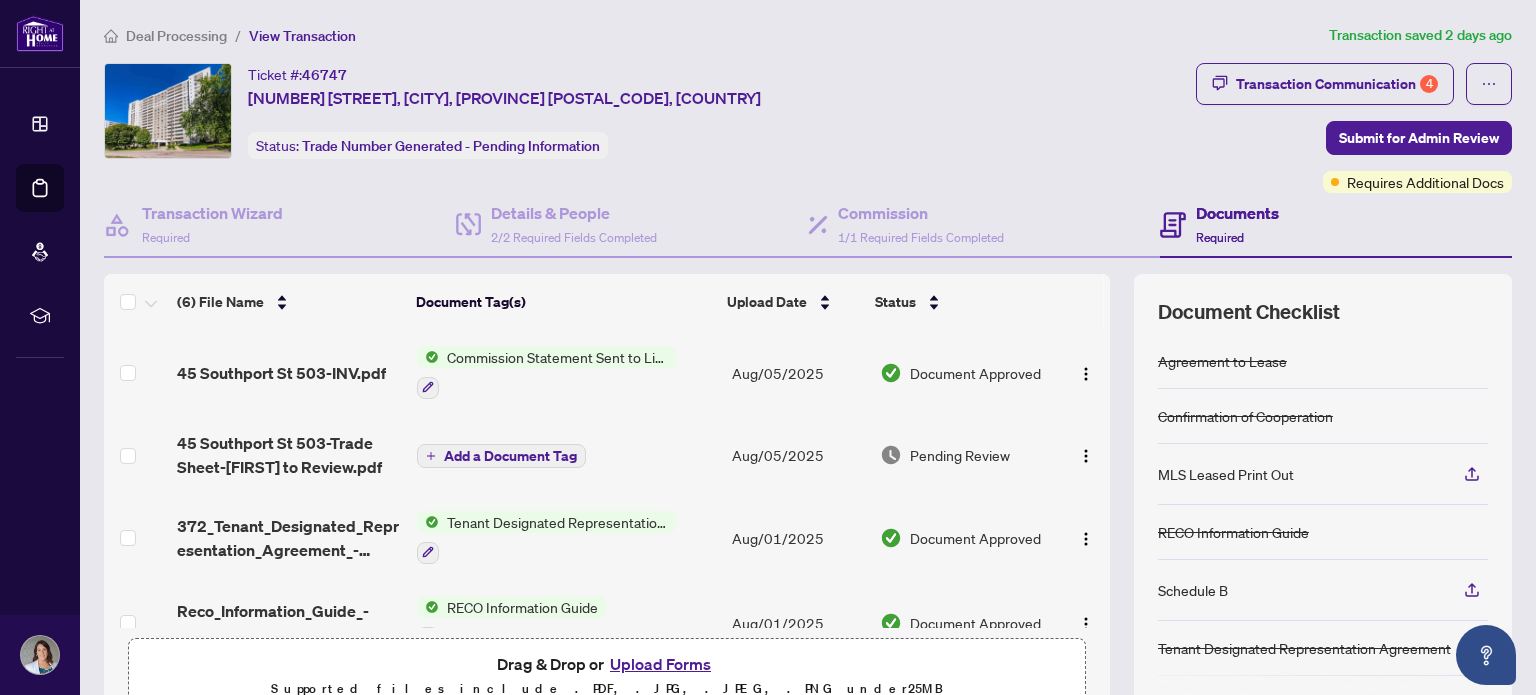 scroll, scrollTop: 210, scrollLeft: 0, axis: vertical 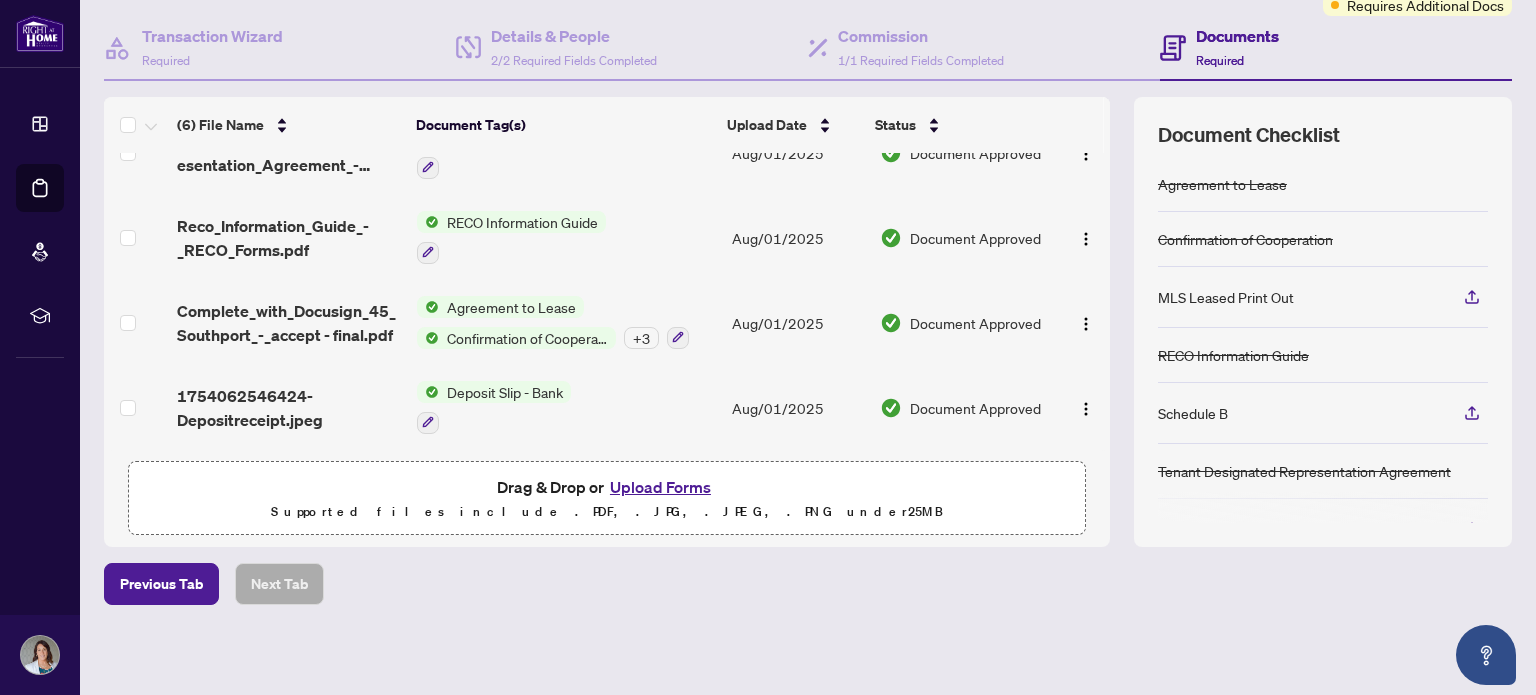 click on "Upload Forms" at bounding box center (660, 487) 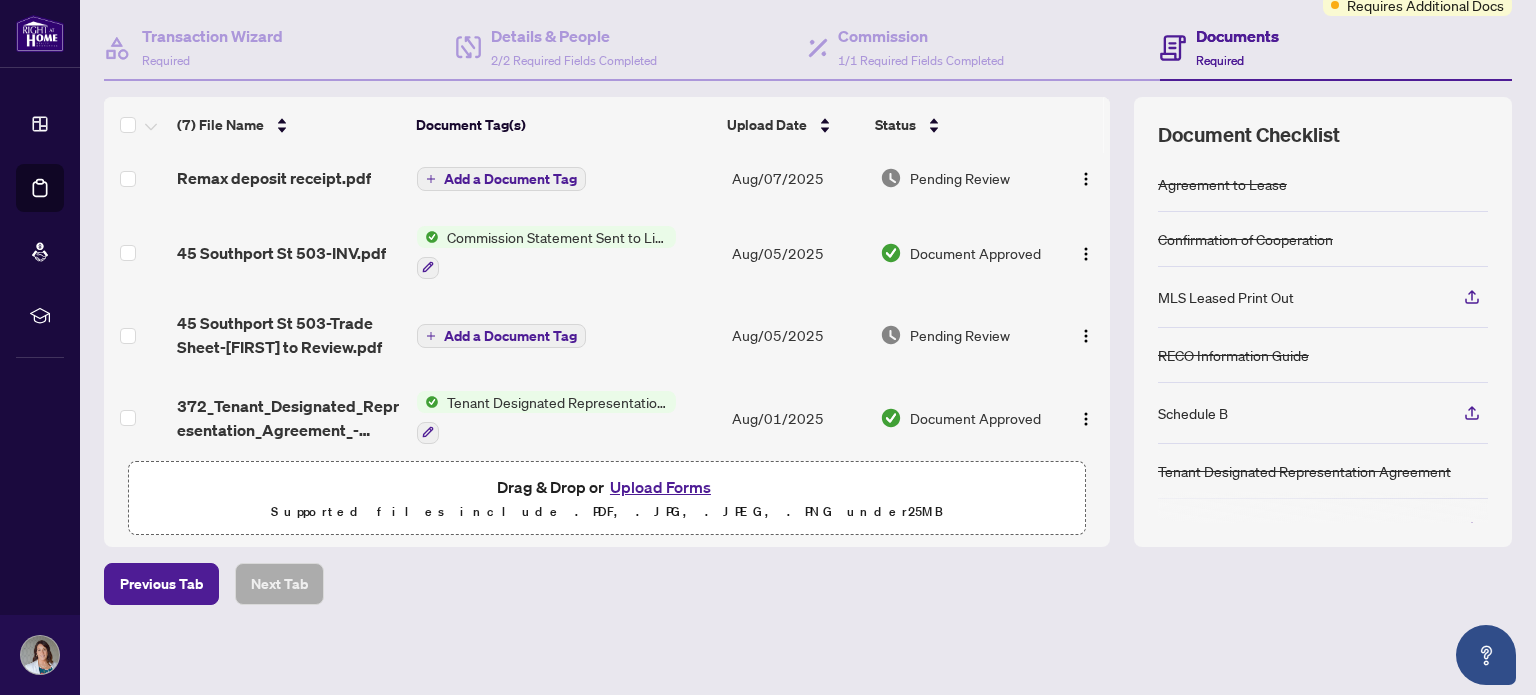 scroll, scrollTop: 0, scrollLeft: 0, axis: both 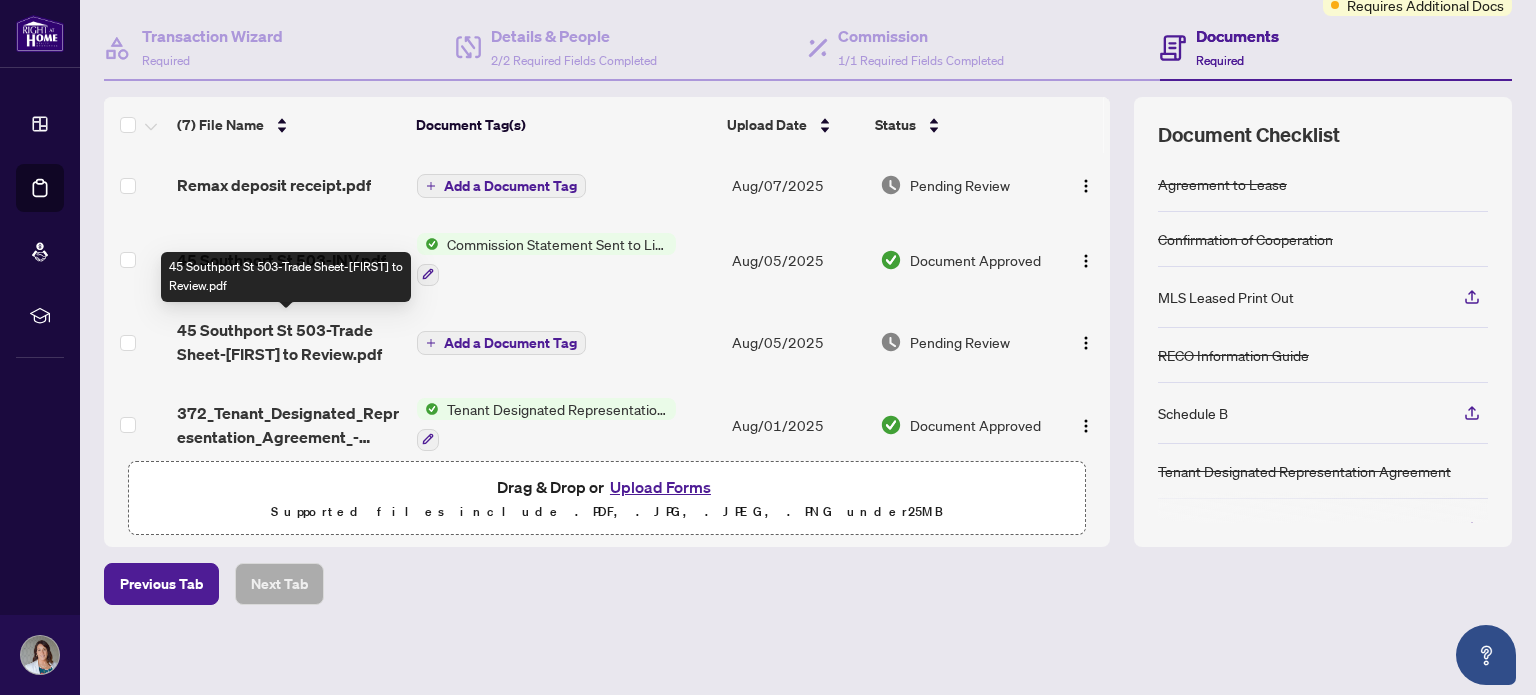 click on "45 Southport St 503-Trade Sheet-[FIRST] to Review.pdf" at bounding box center [289, 342] 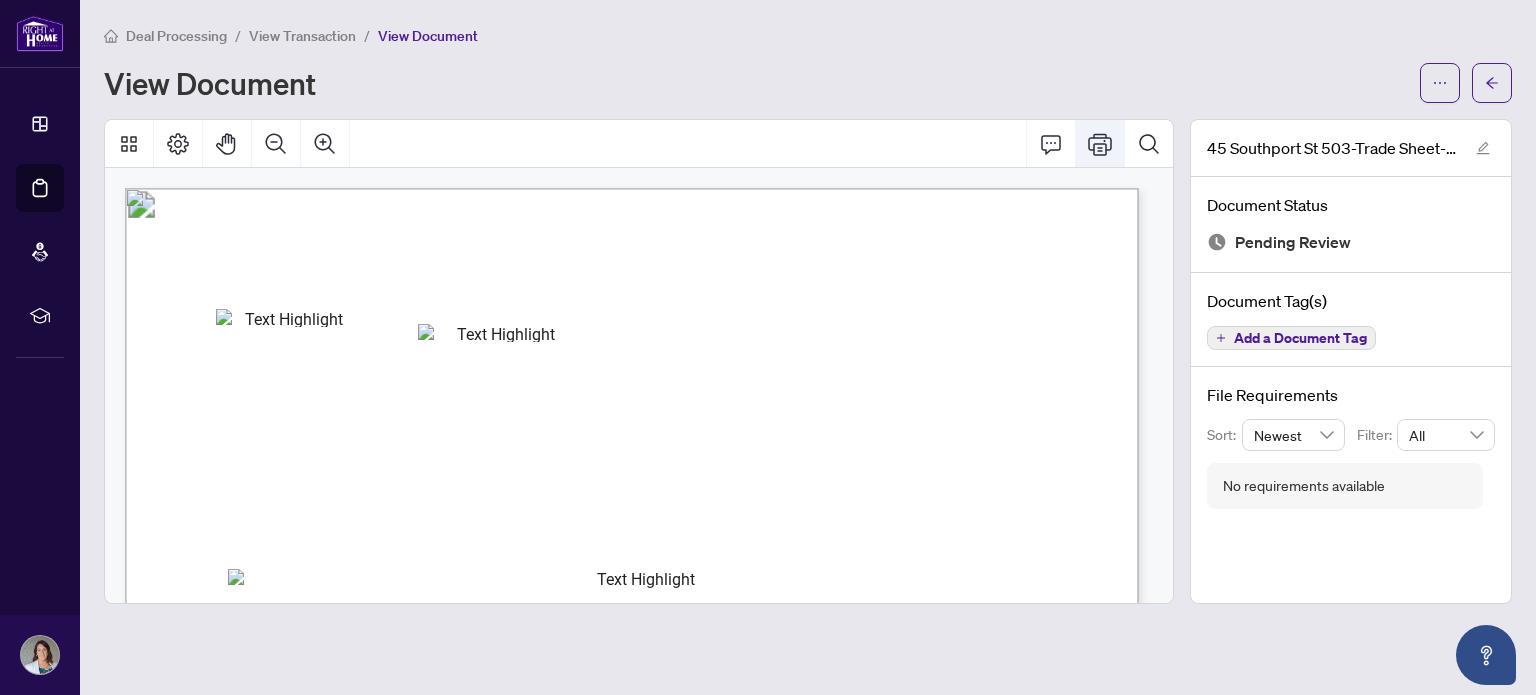 click 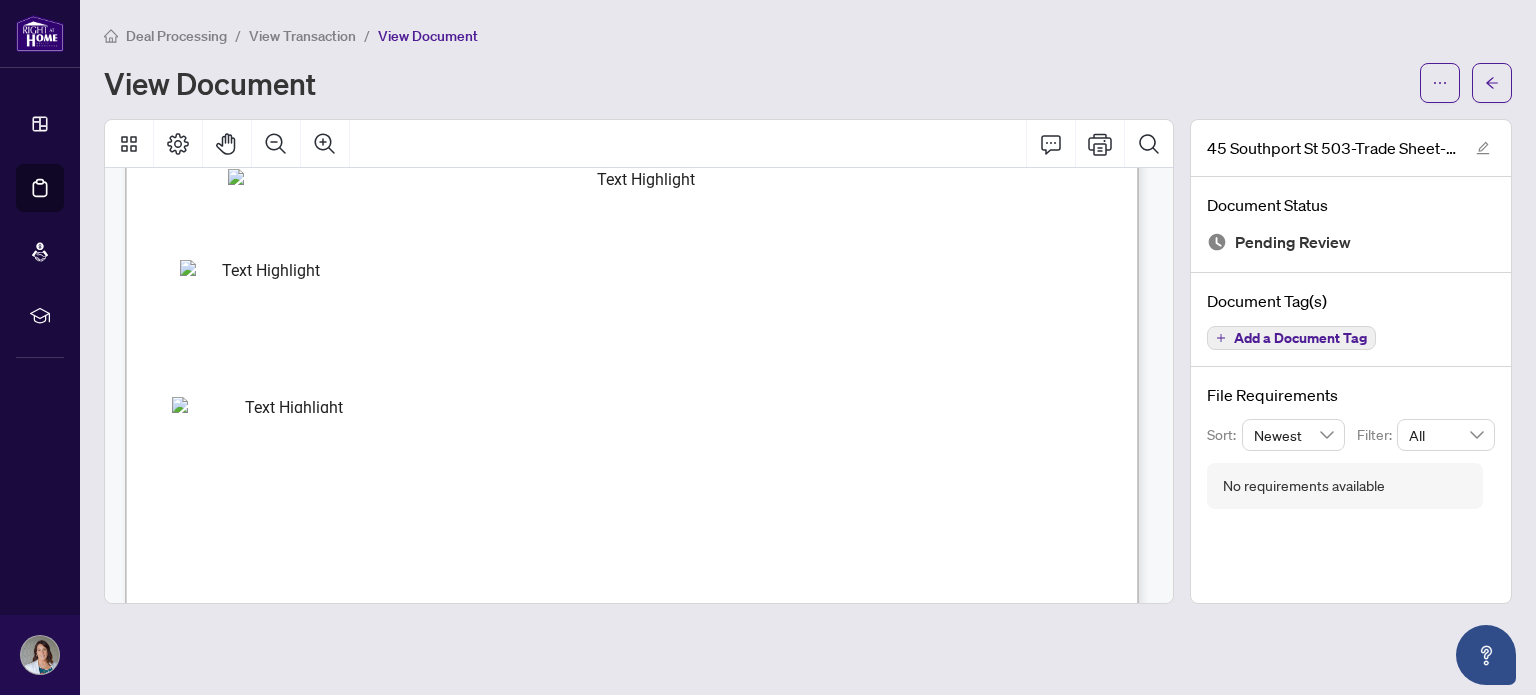 scroll, scrollTop: 0, scrollLeft: 0, axis: both 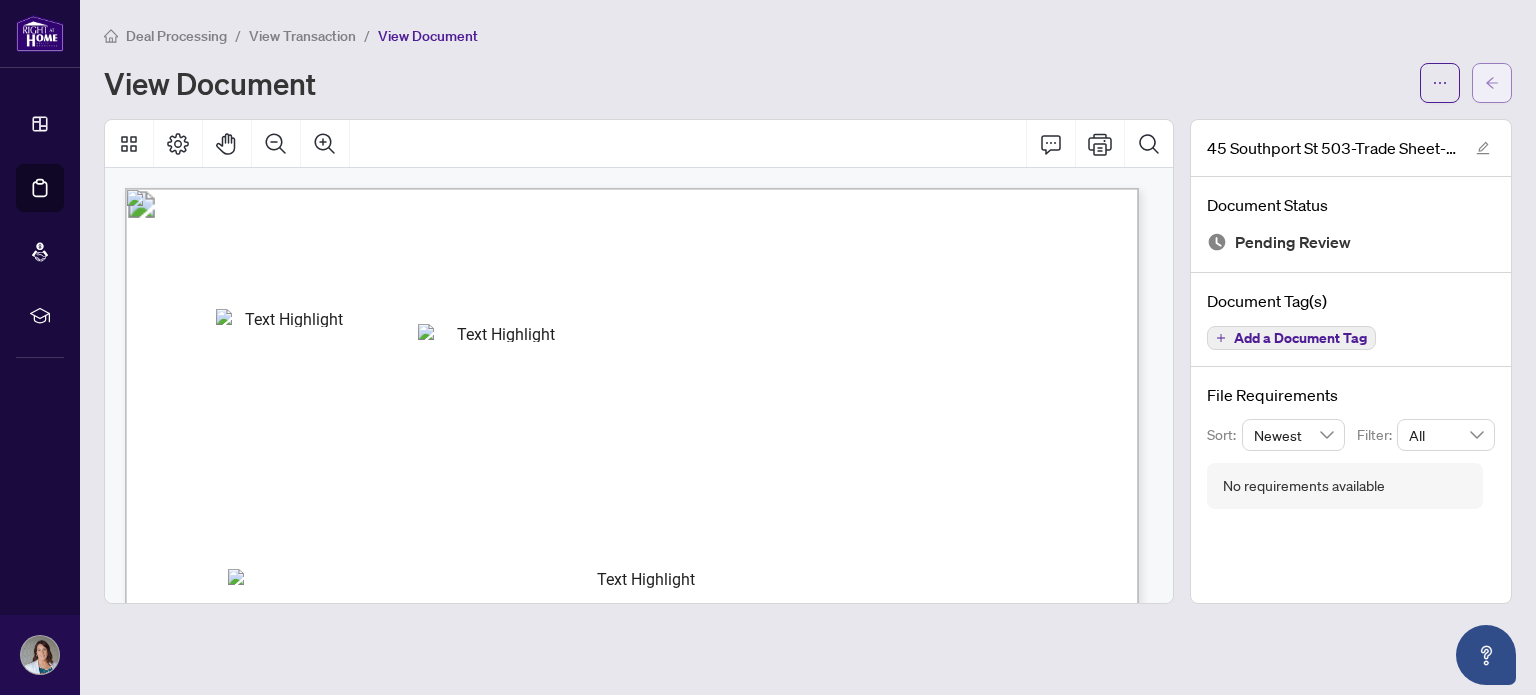click at bounding box center (1492, 83) 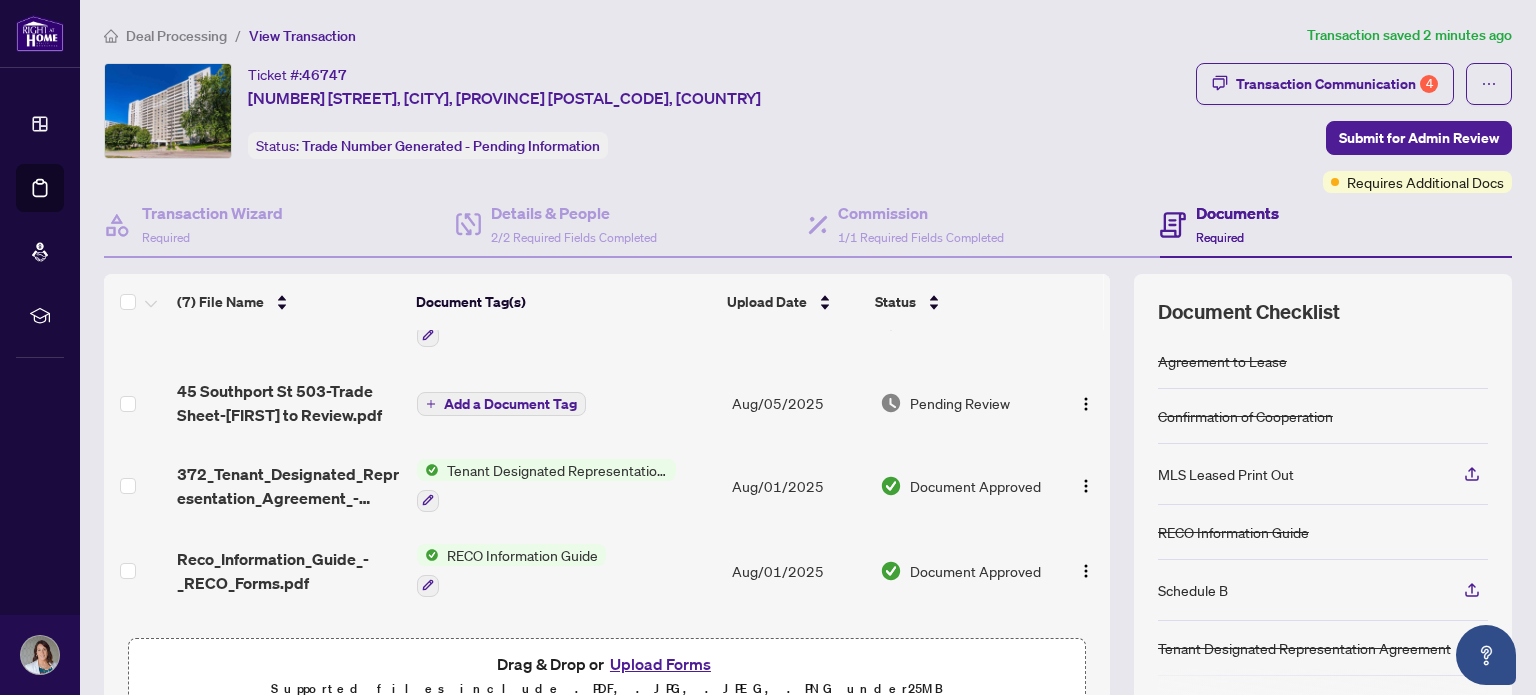 scroll, scrollTop: 274, scrollLeft: 0, axis: vertical 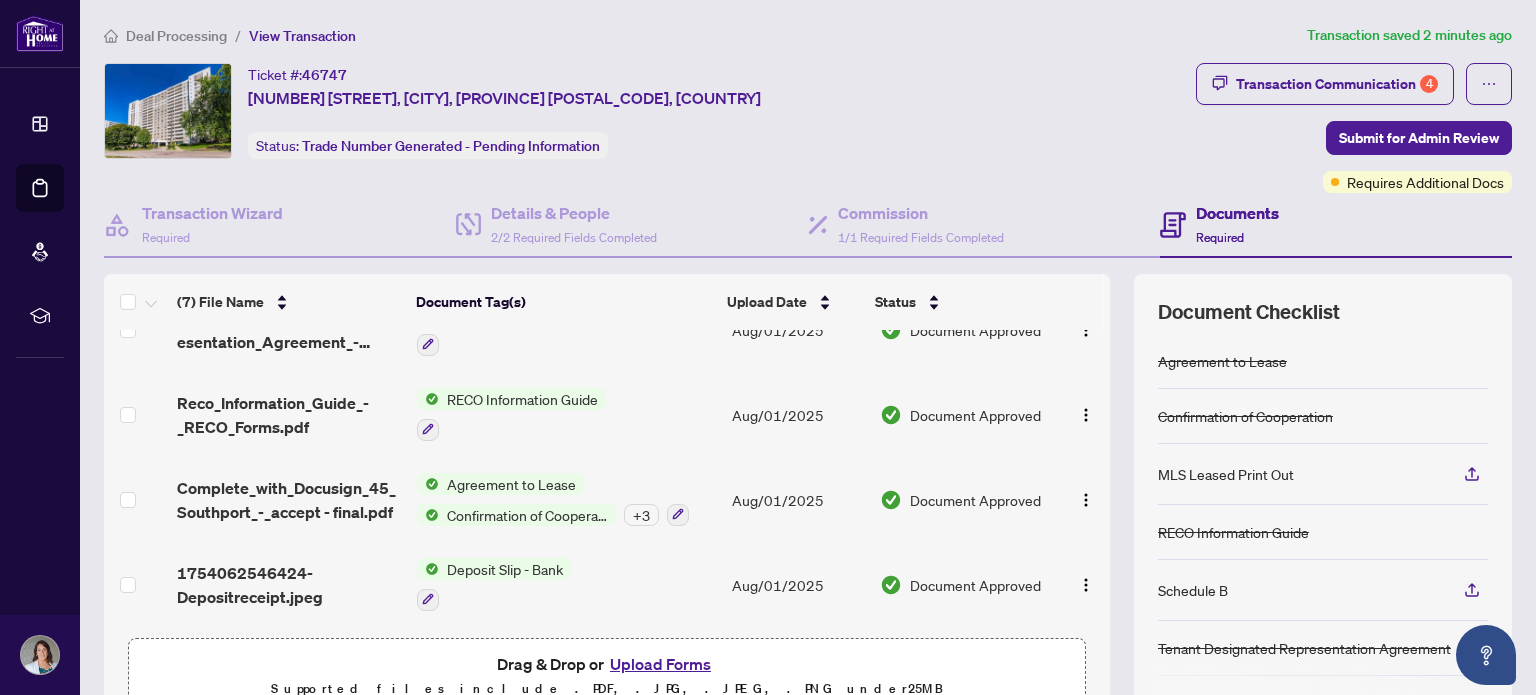 click on "Upload Forms" at bounding box center (660, 664) 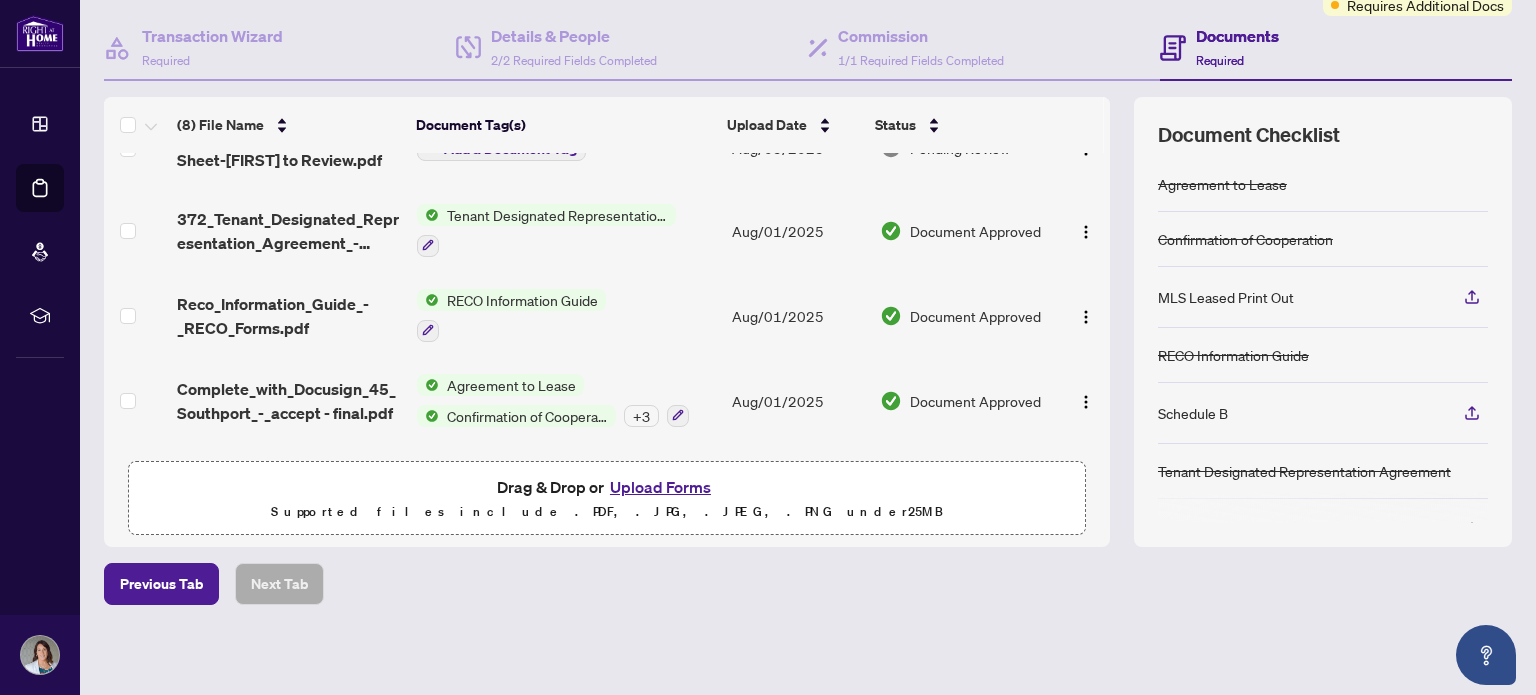scroll, scrollTop: 0, scrollLeft: 0, axis: both 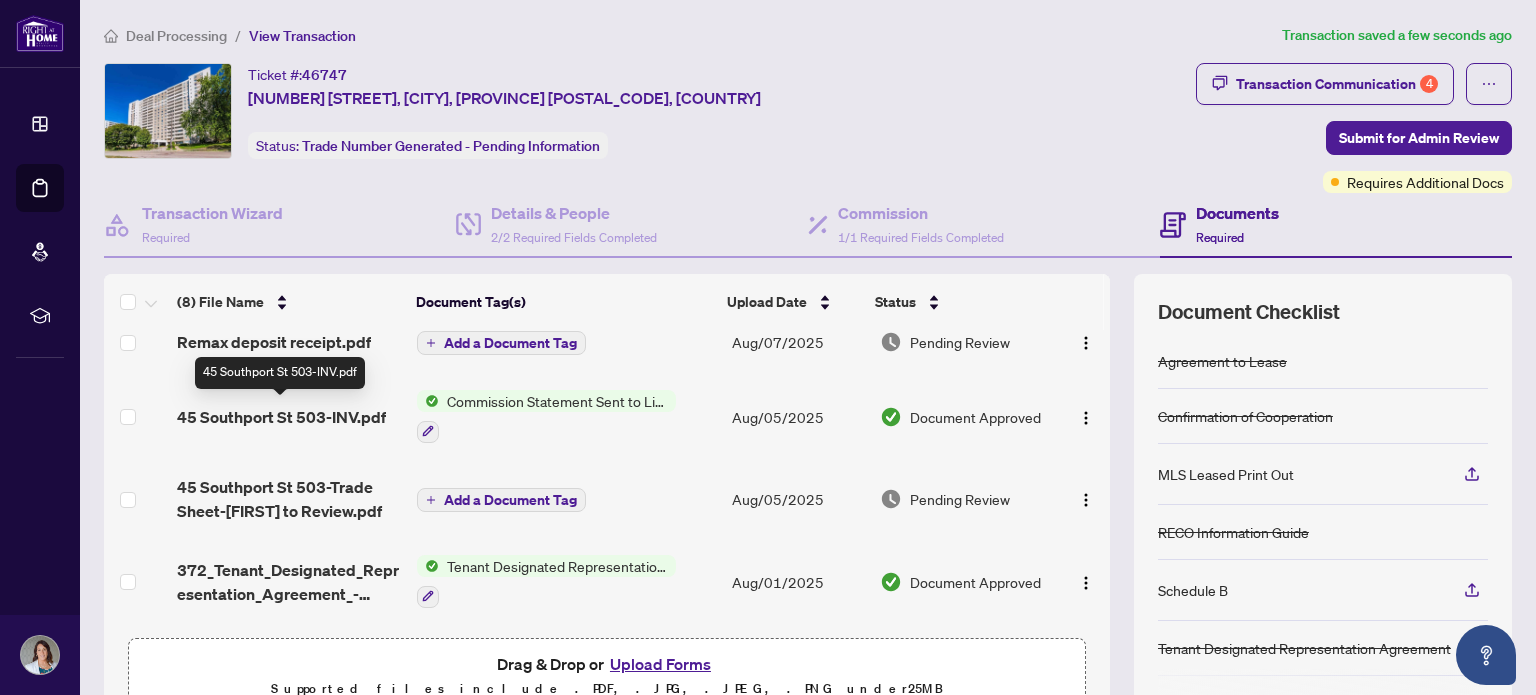 click on "45 Southport St 503-INV.pdf" at bounding box center [281, 417] 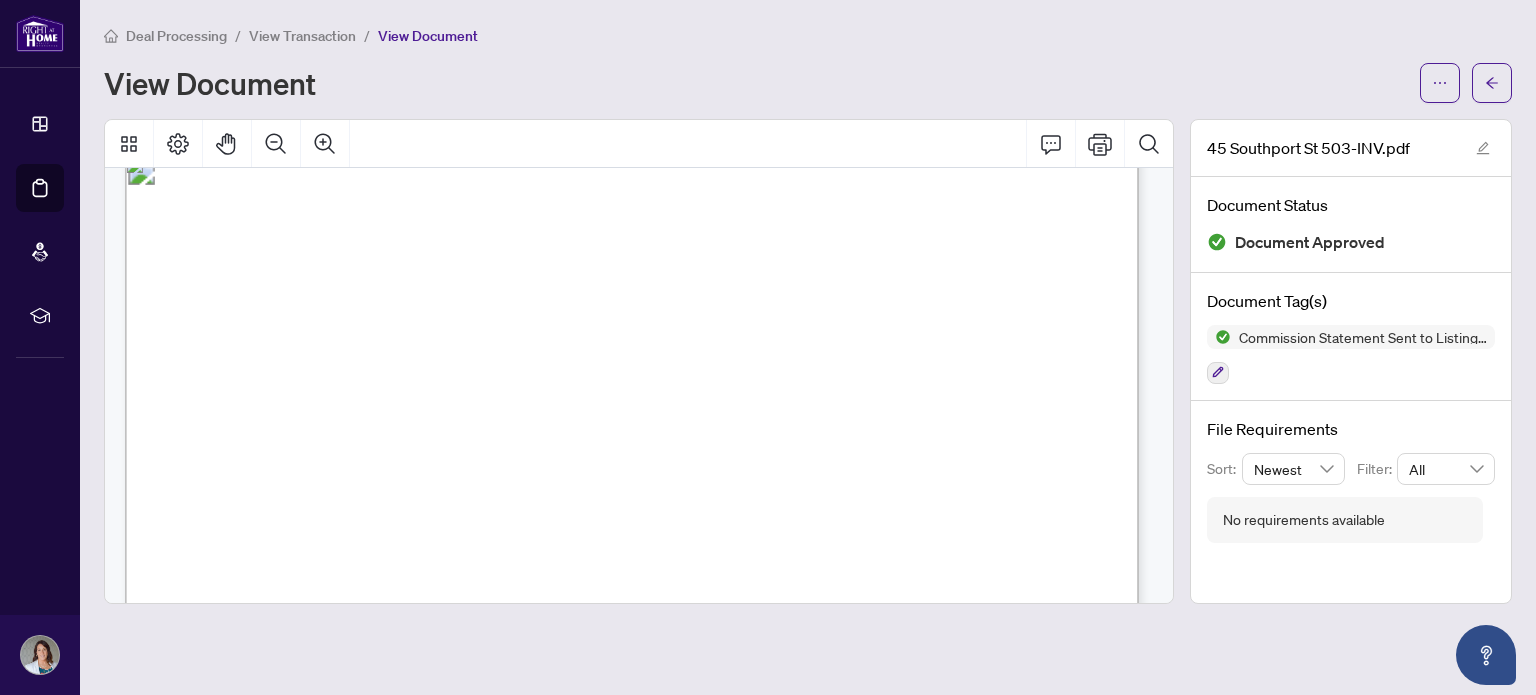 scroll, scrollTop: 0, scrollLeft: 0, axis: both 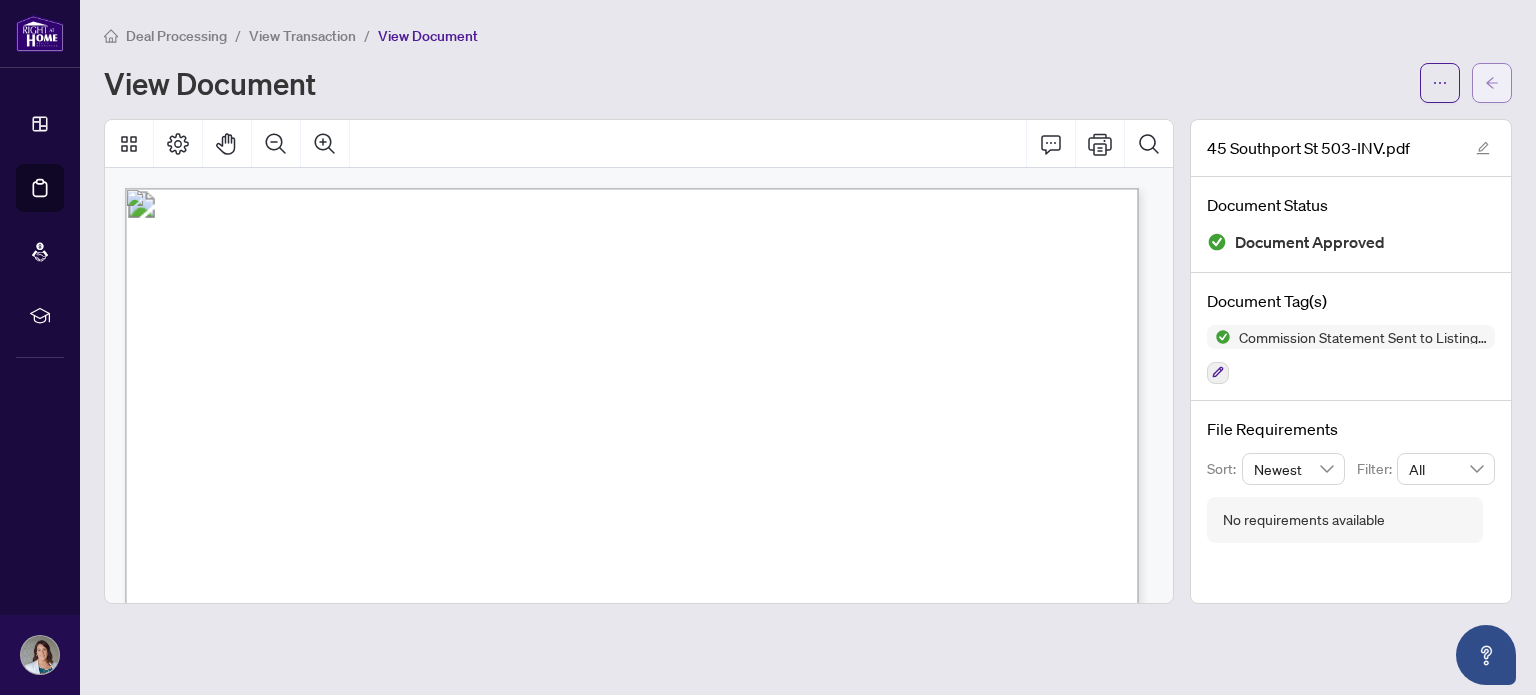 click at bounding box center [1492, 83] 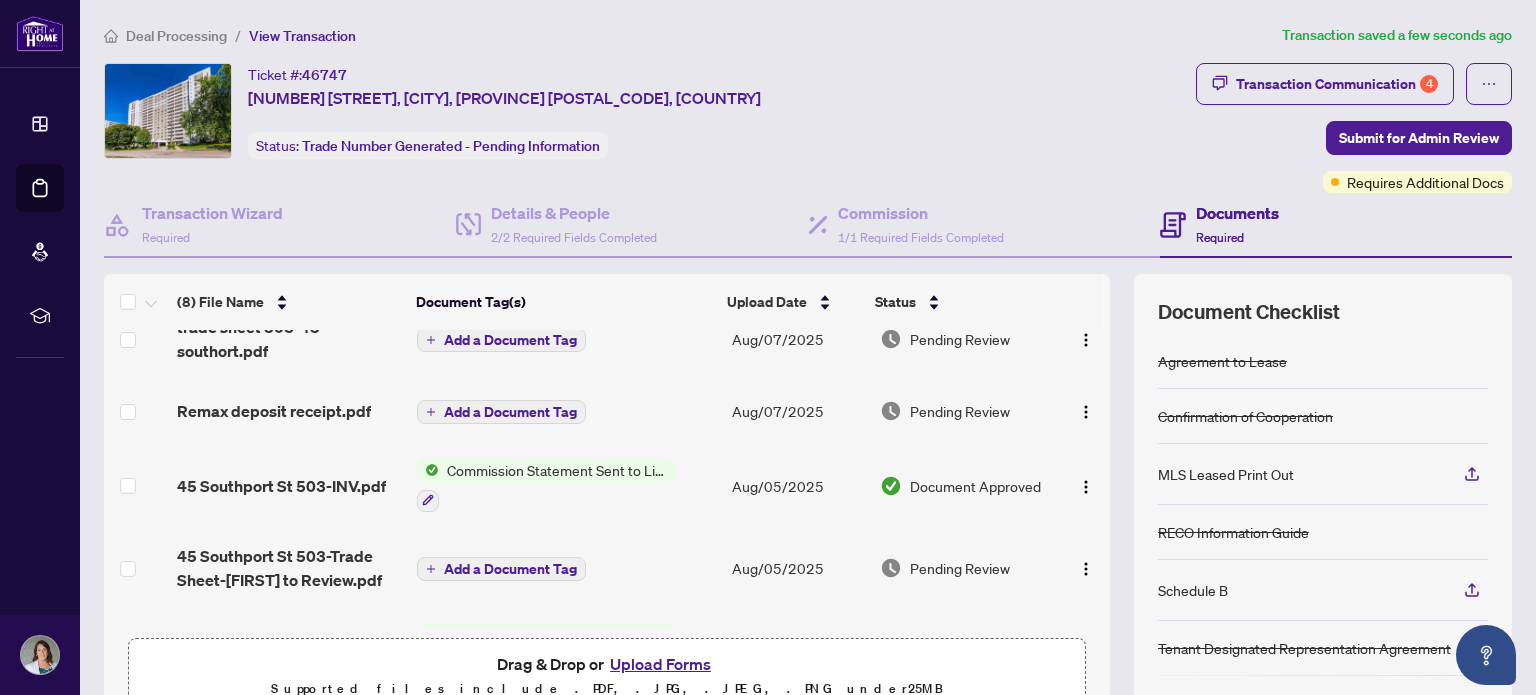 scroll, scrollTop: 0, scrollLeft: 0, axis: both 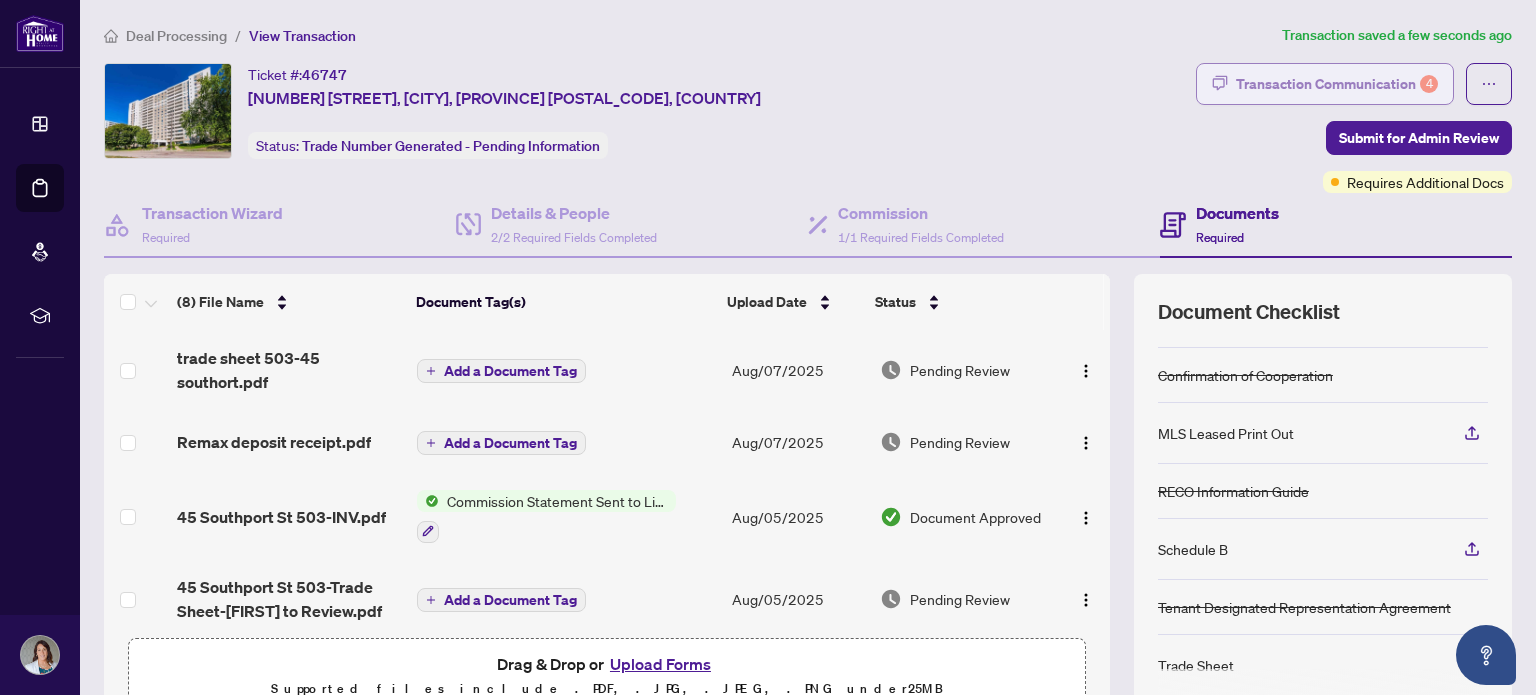 click on "Transaction Communication 4" at bounding box center (1337, 84) 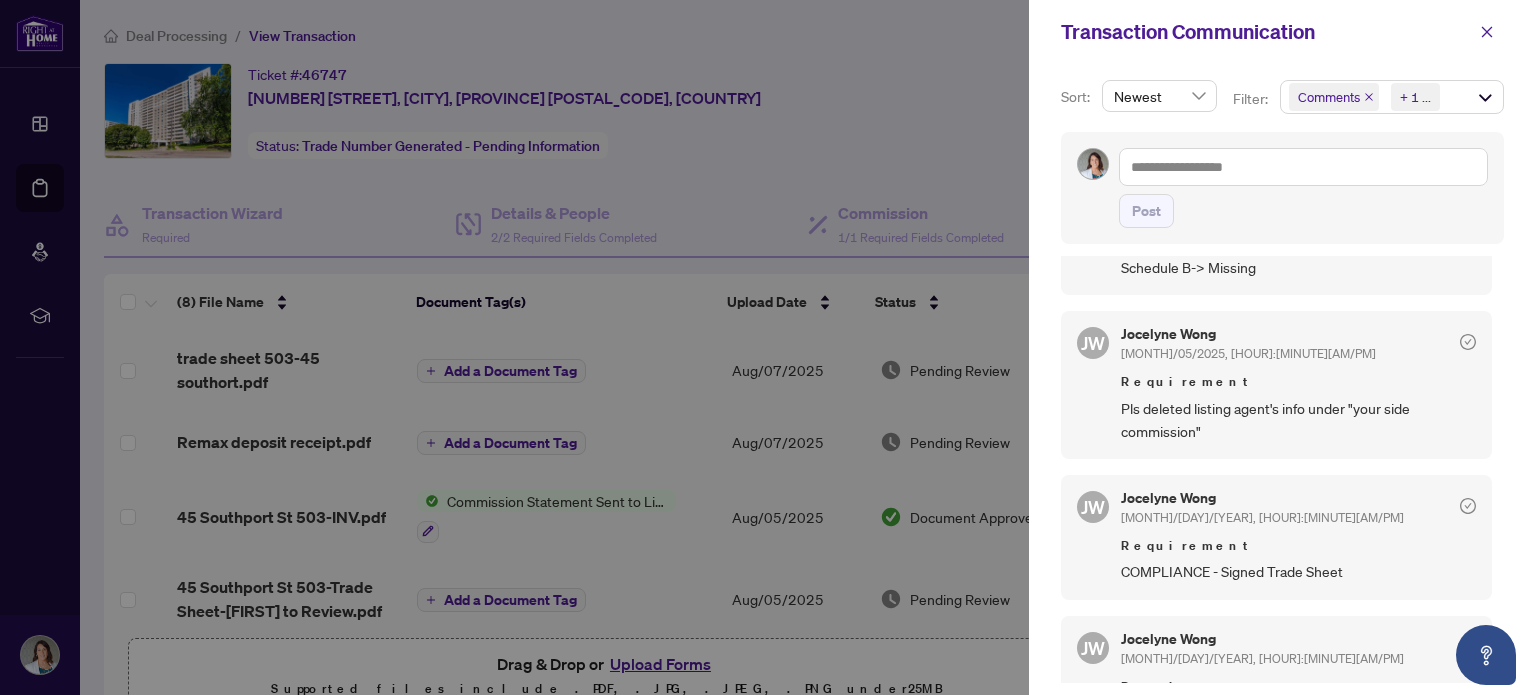 scroll, scrollTop: 475, scrollLeft: 0, axis: vertical 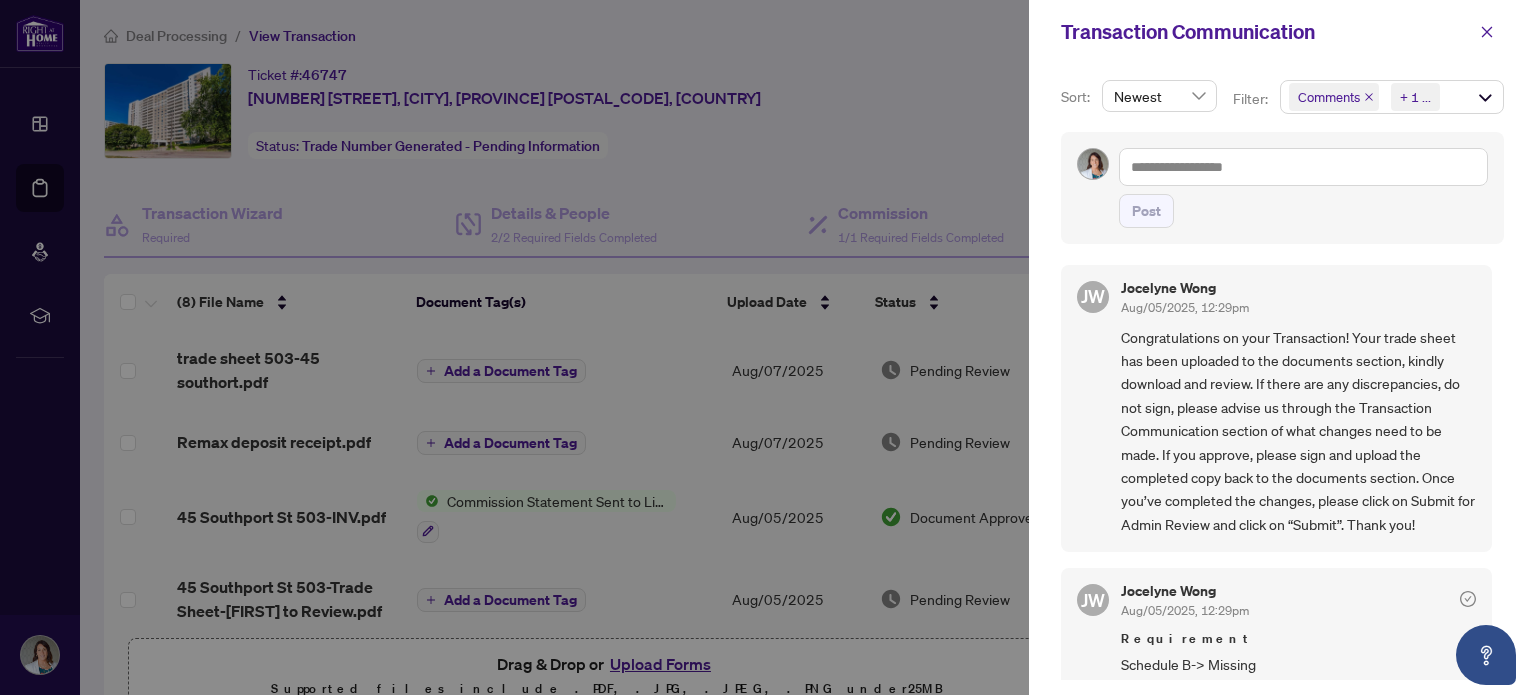 click at bounding box center (768, 347) 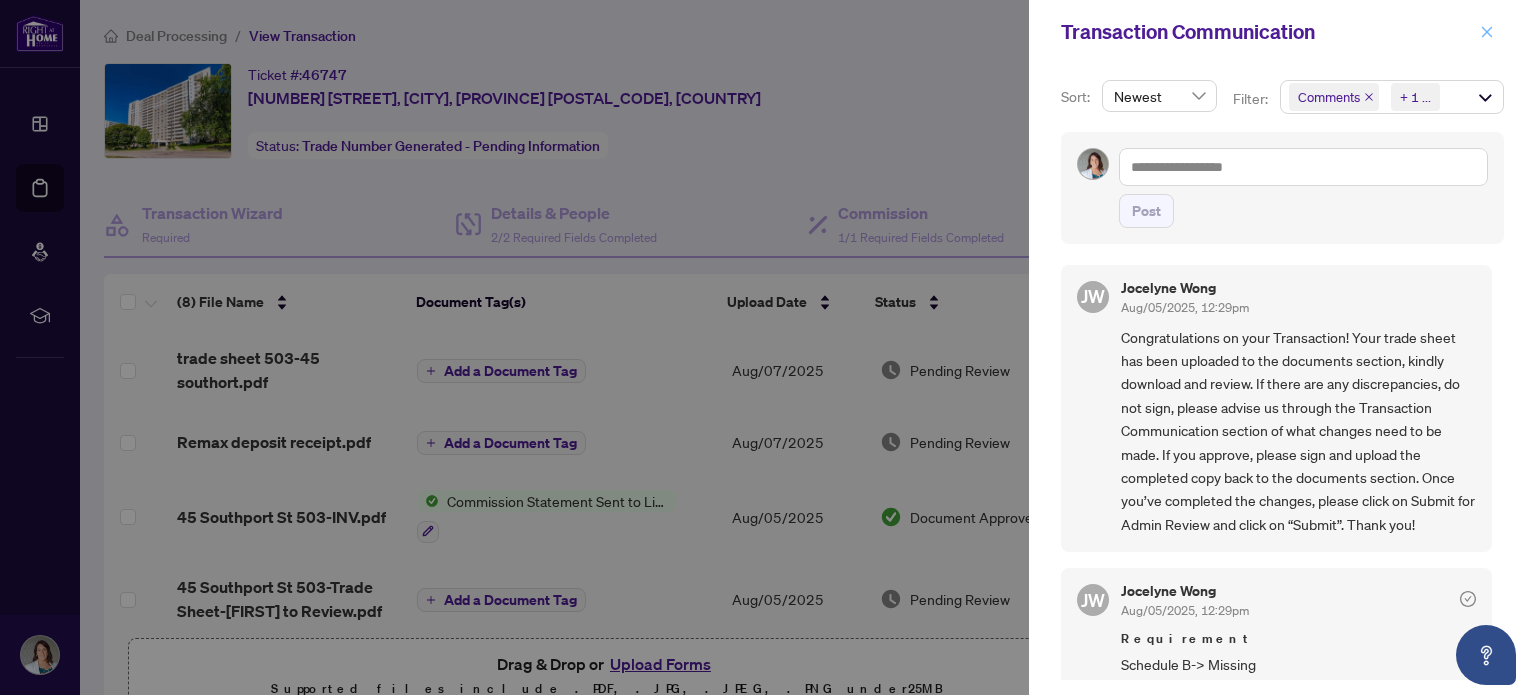 click 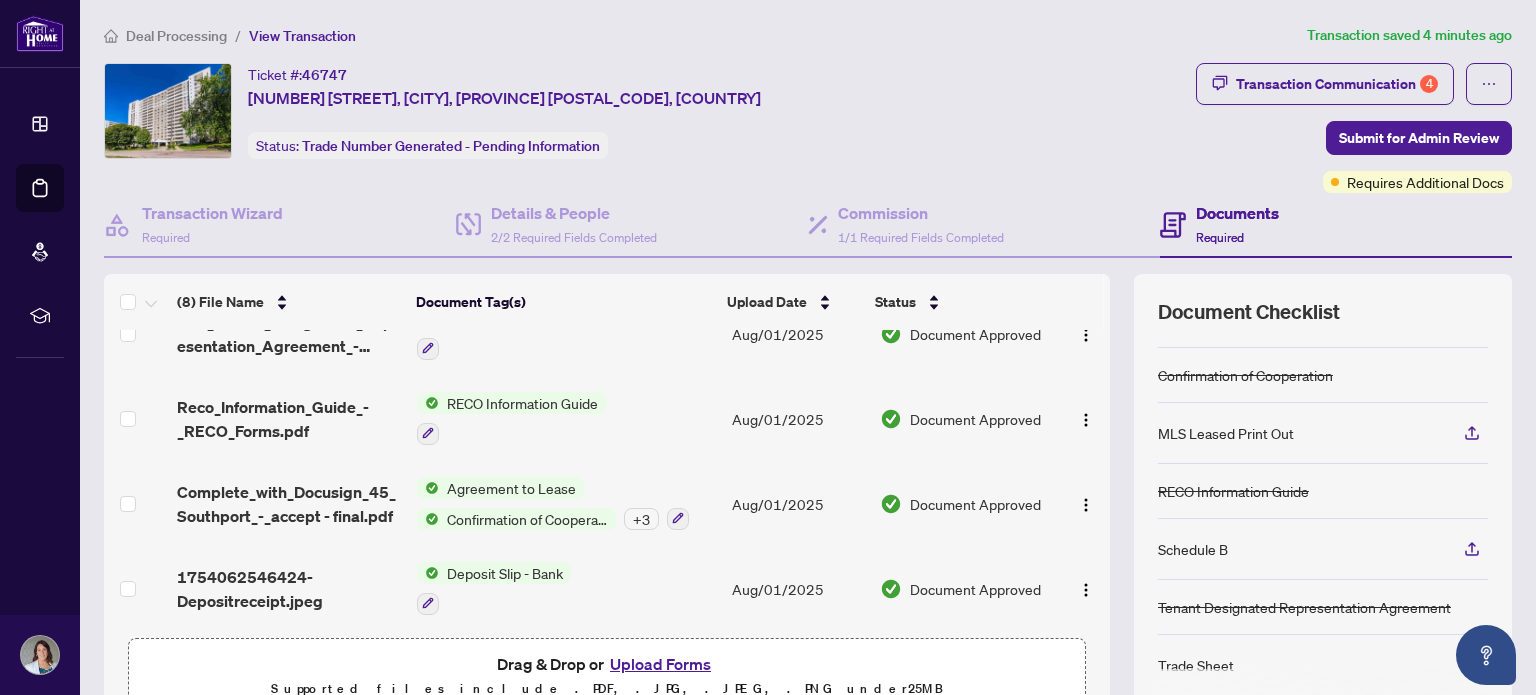 scroll, scrollTop: 354, scrollLeft: 0, axis: vertical 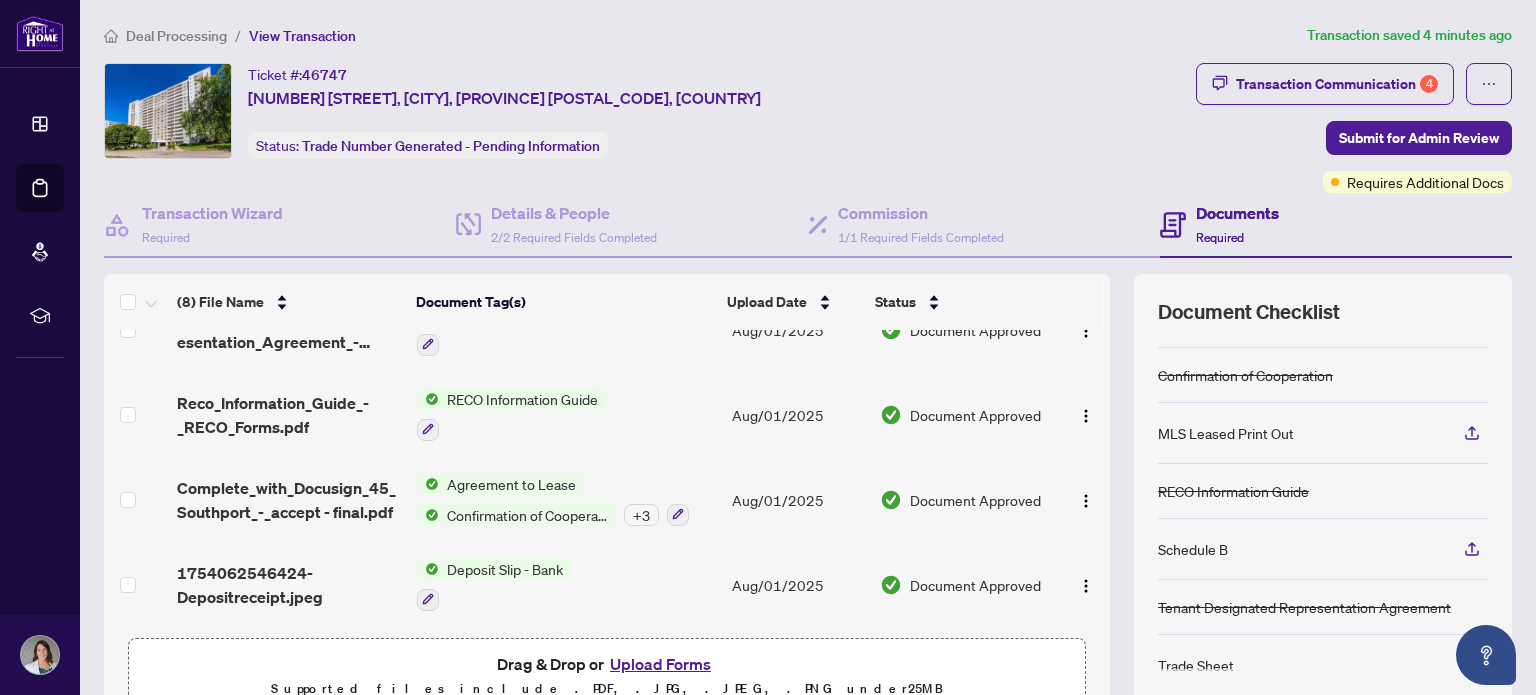 click on "Upload Forms" at bounding box center [660, 664] 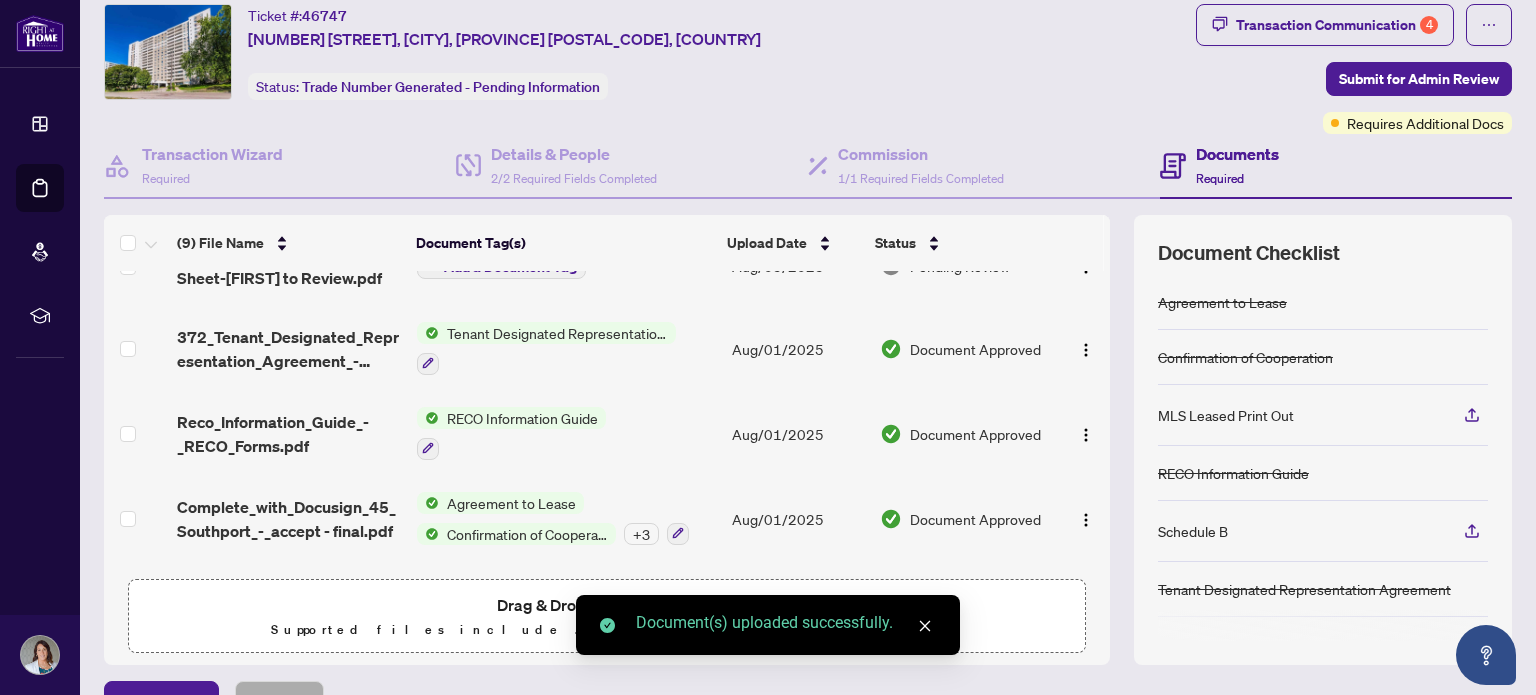 scroll, scrollTop: 0, scrollLeft: 0, axis: both 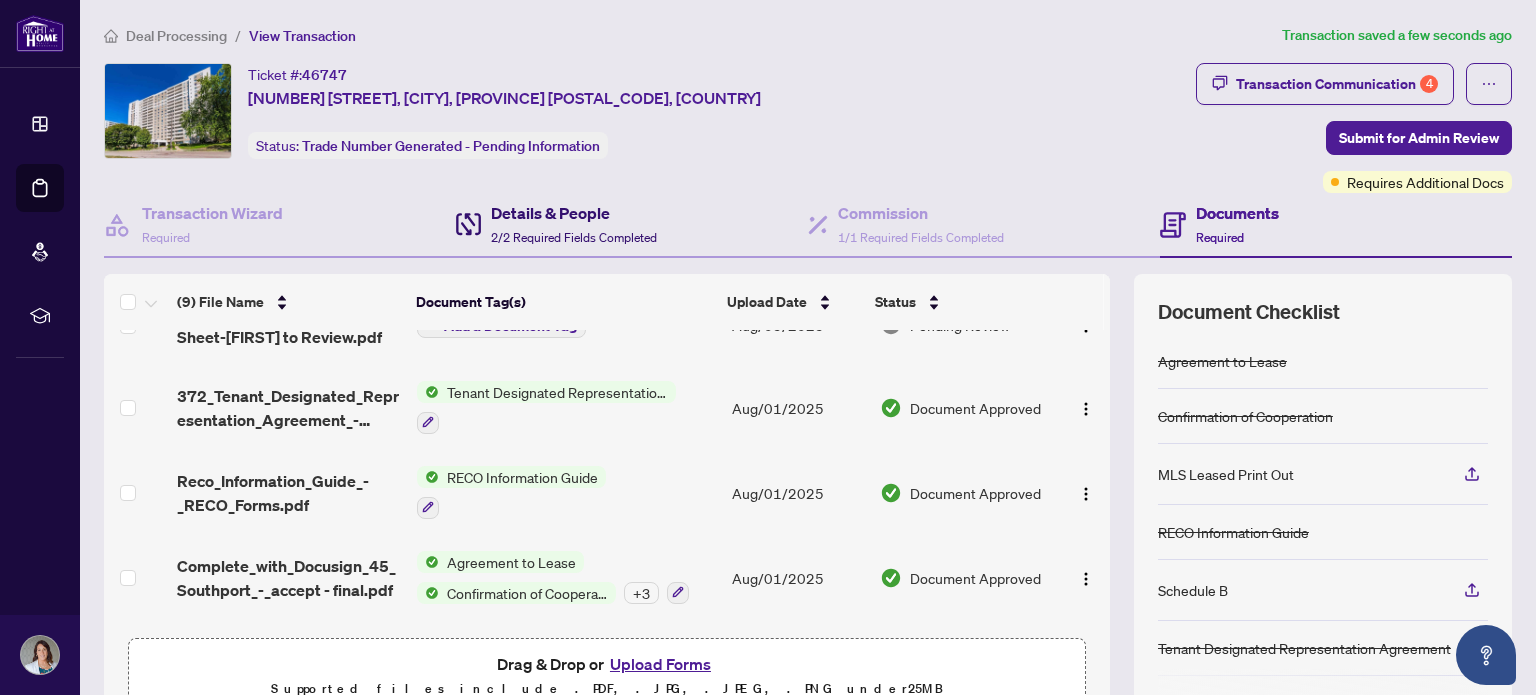 click on "Details & People" at bounding box center (574, 213) 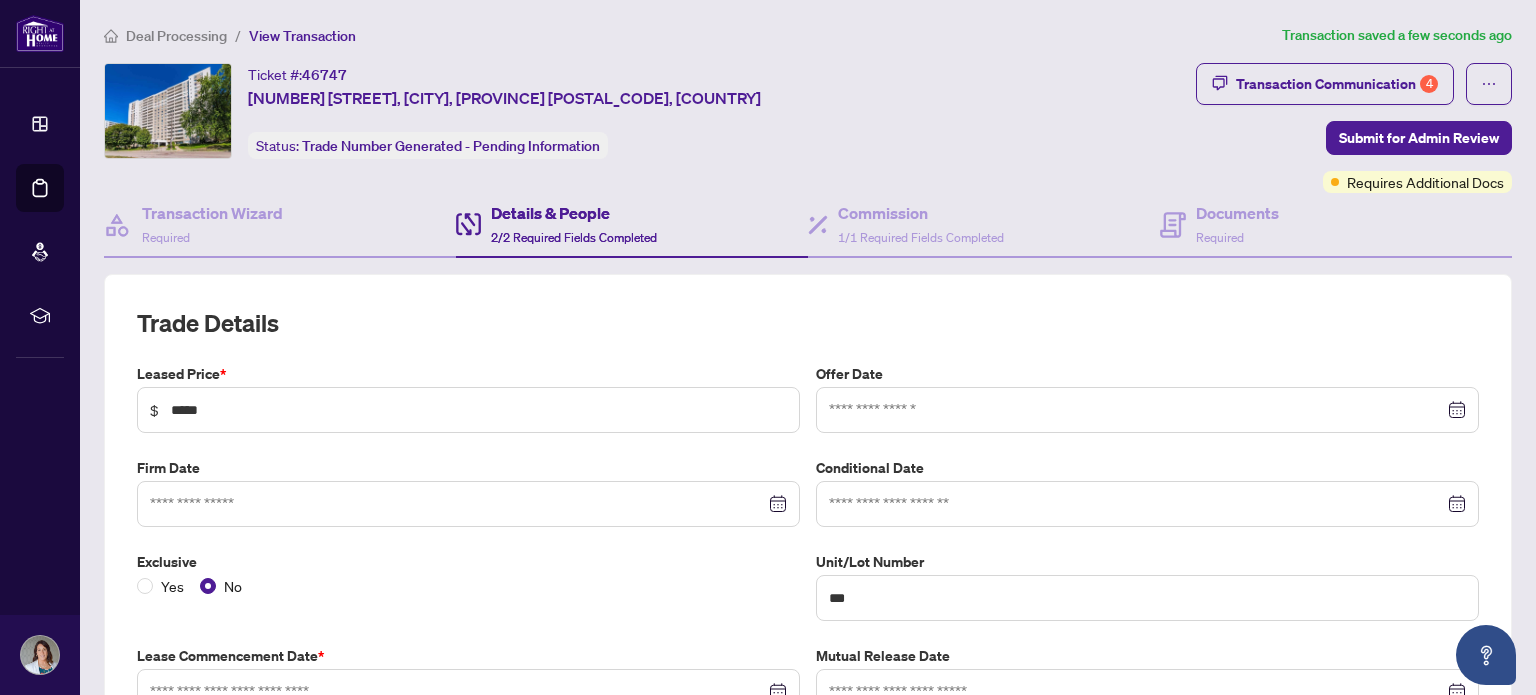 type on "**********" 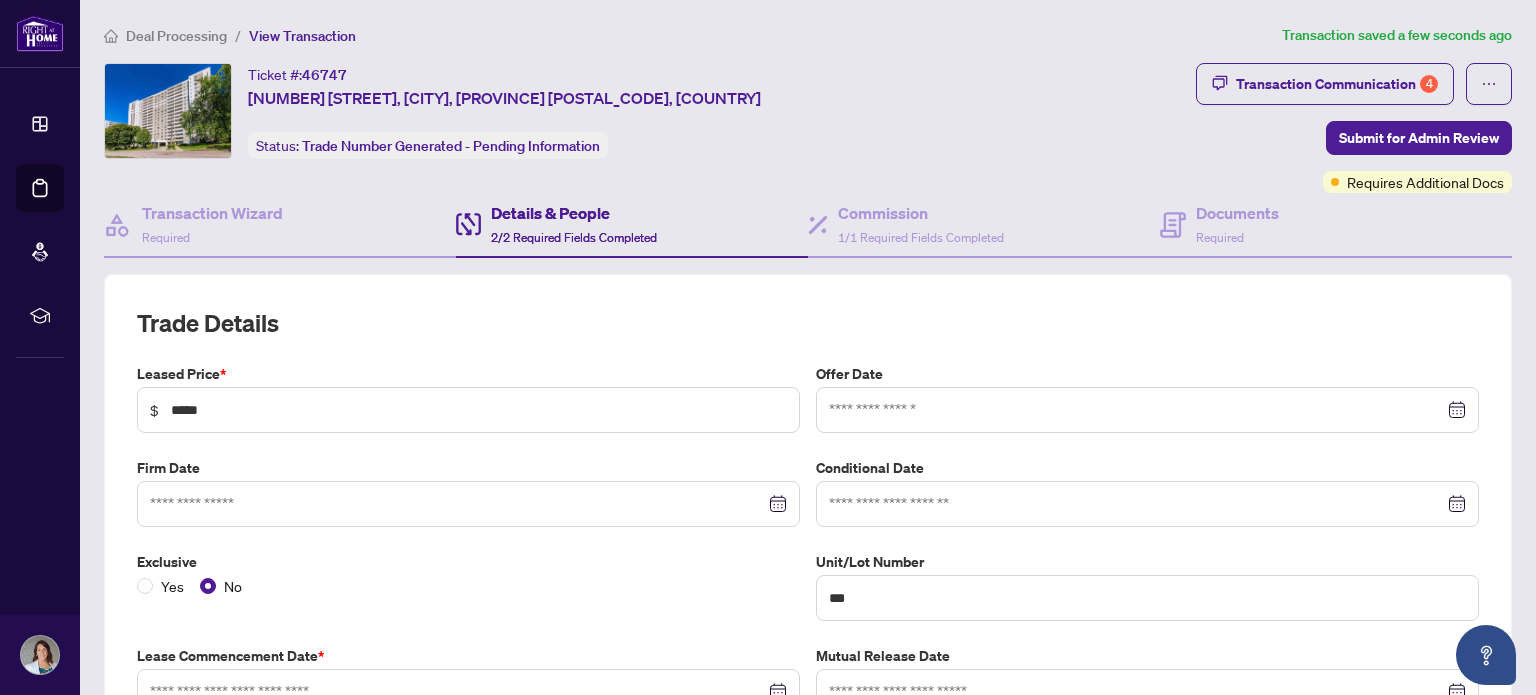type on "**********" 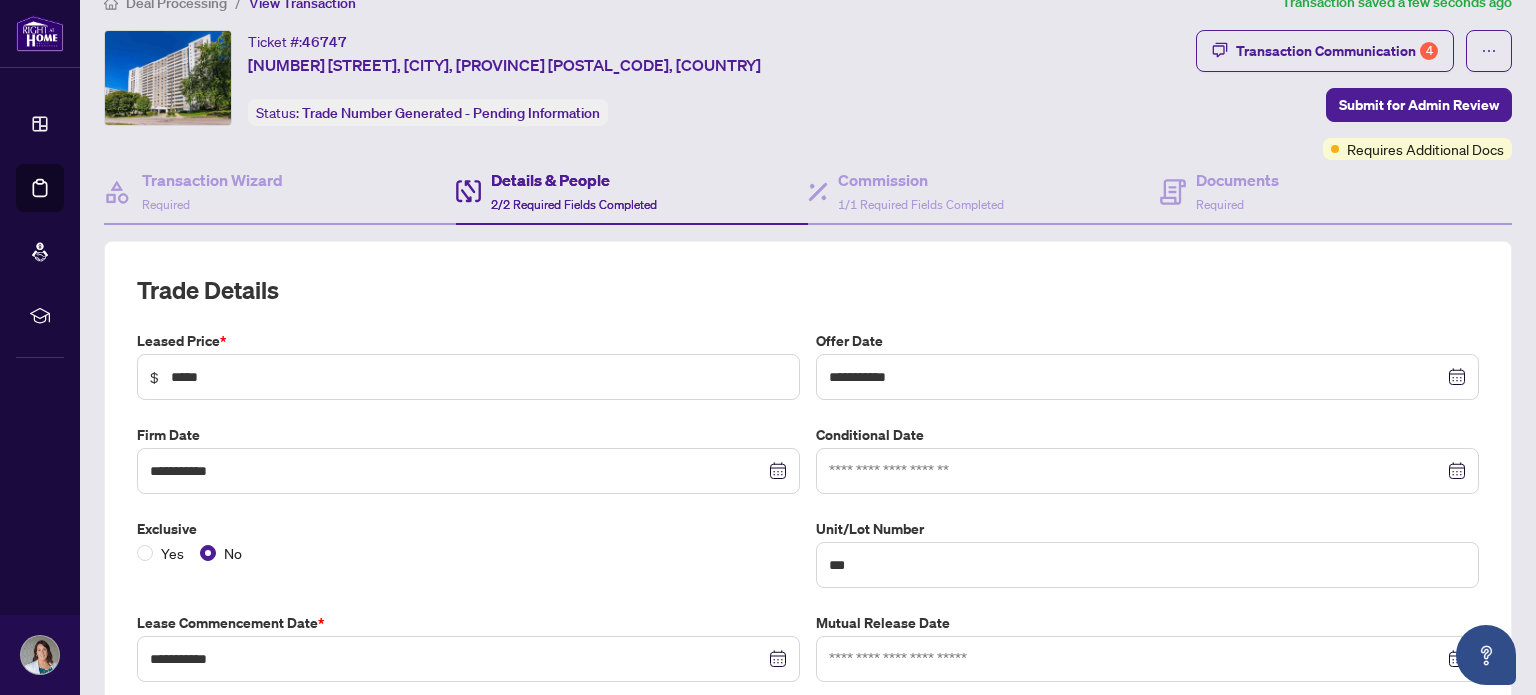 scroll, scrollTop: 0, scrollLeft: 0, axis: both 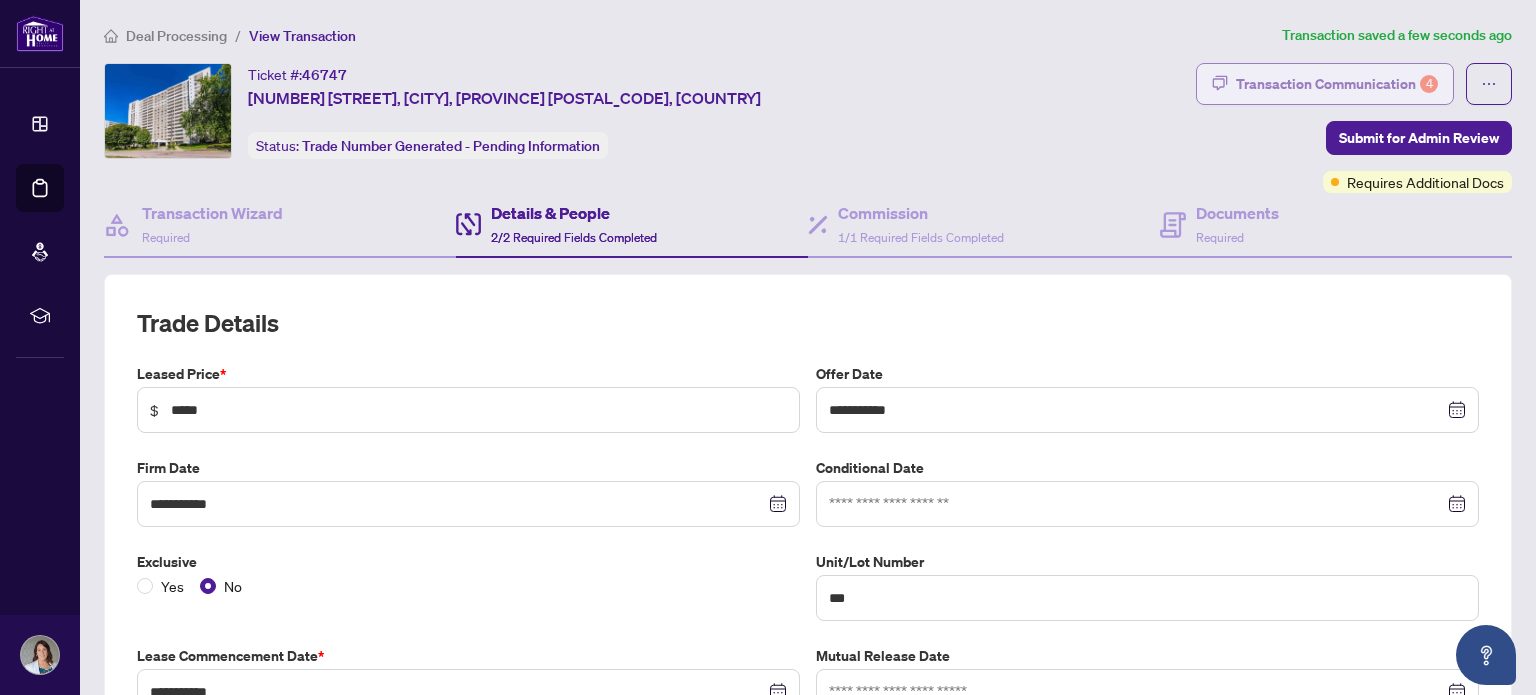 click on "Transaction Communication 4" at bounding box center [1337, 84] 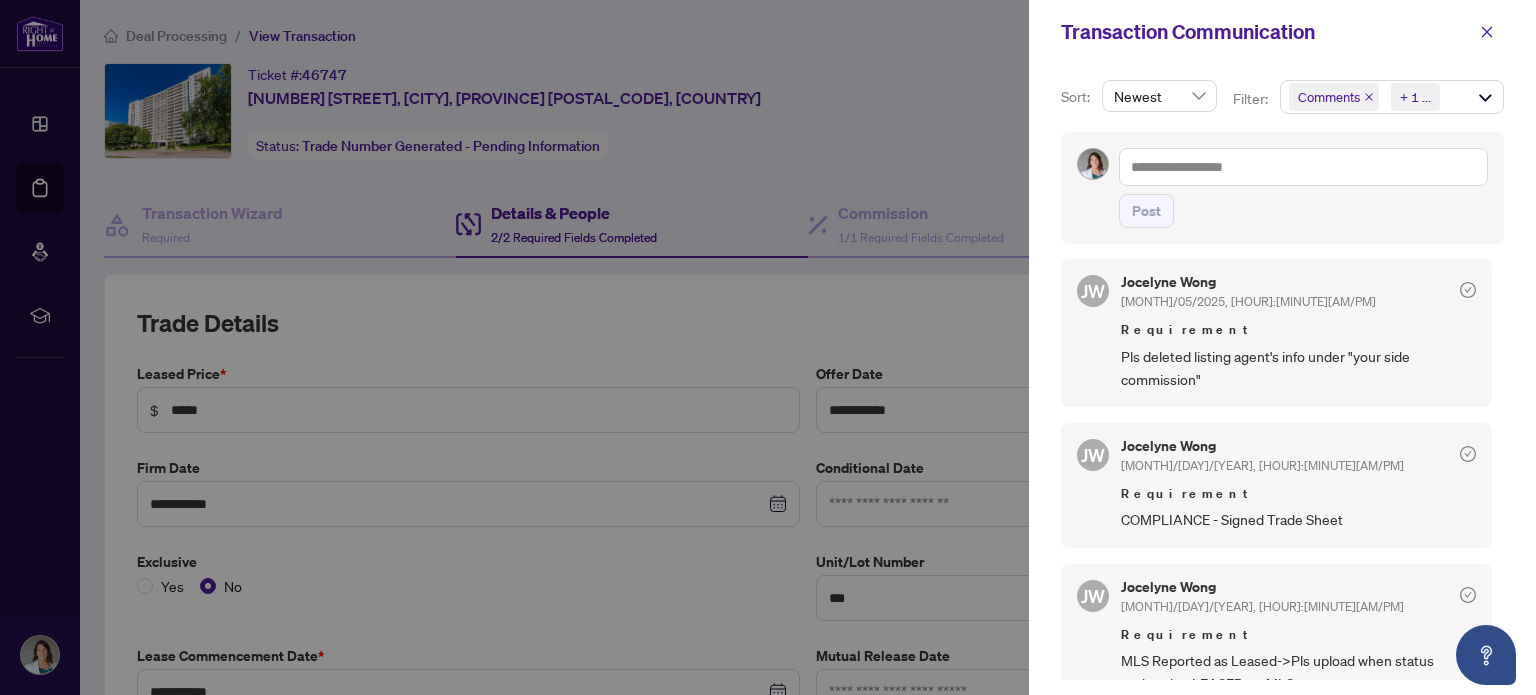 scroll, scrollTop: 475, scrollLeft: 0, axis: vertical 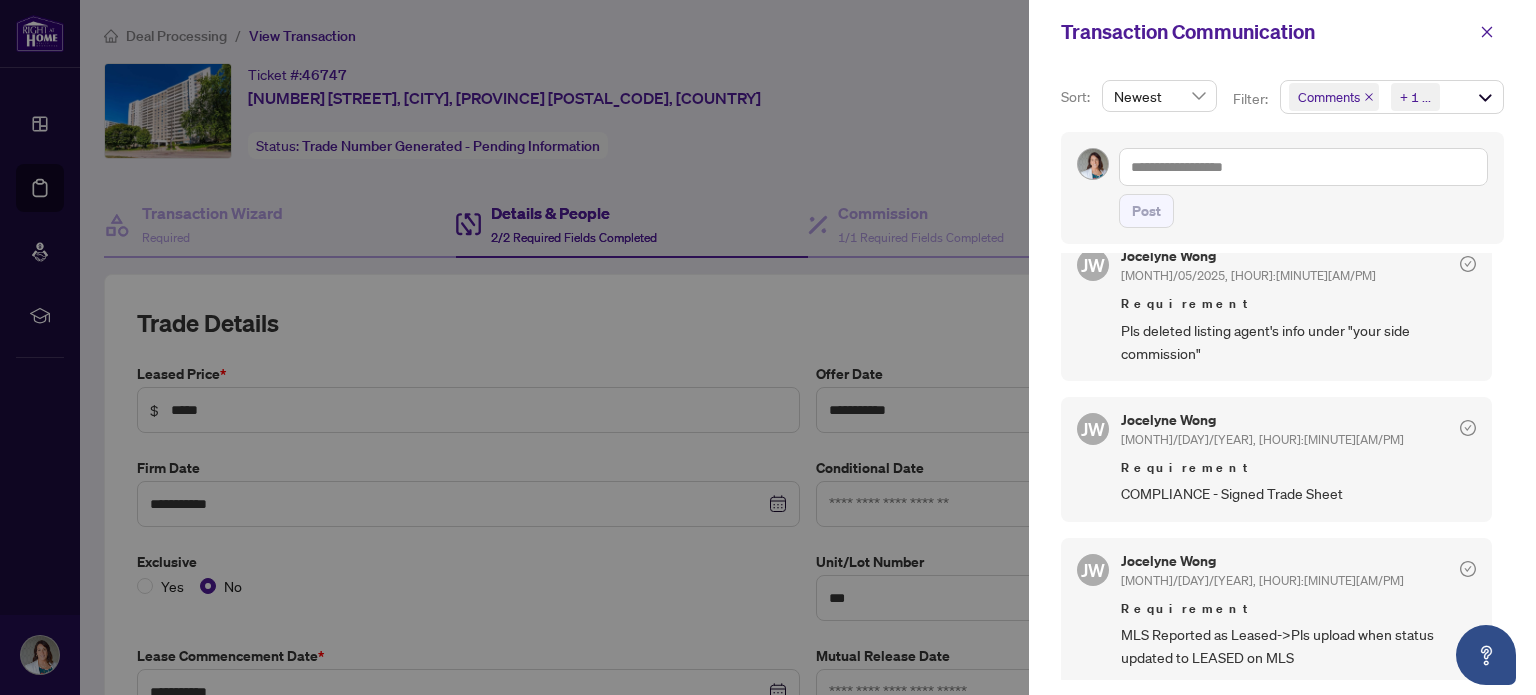 click at bounding box center [768, 347] 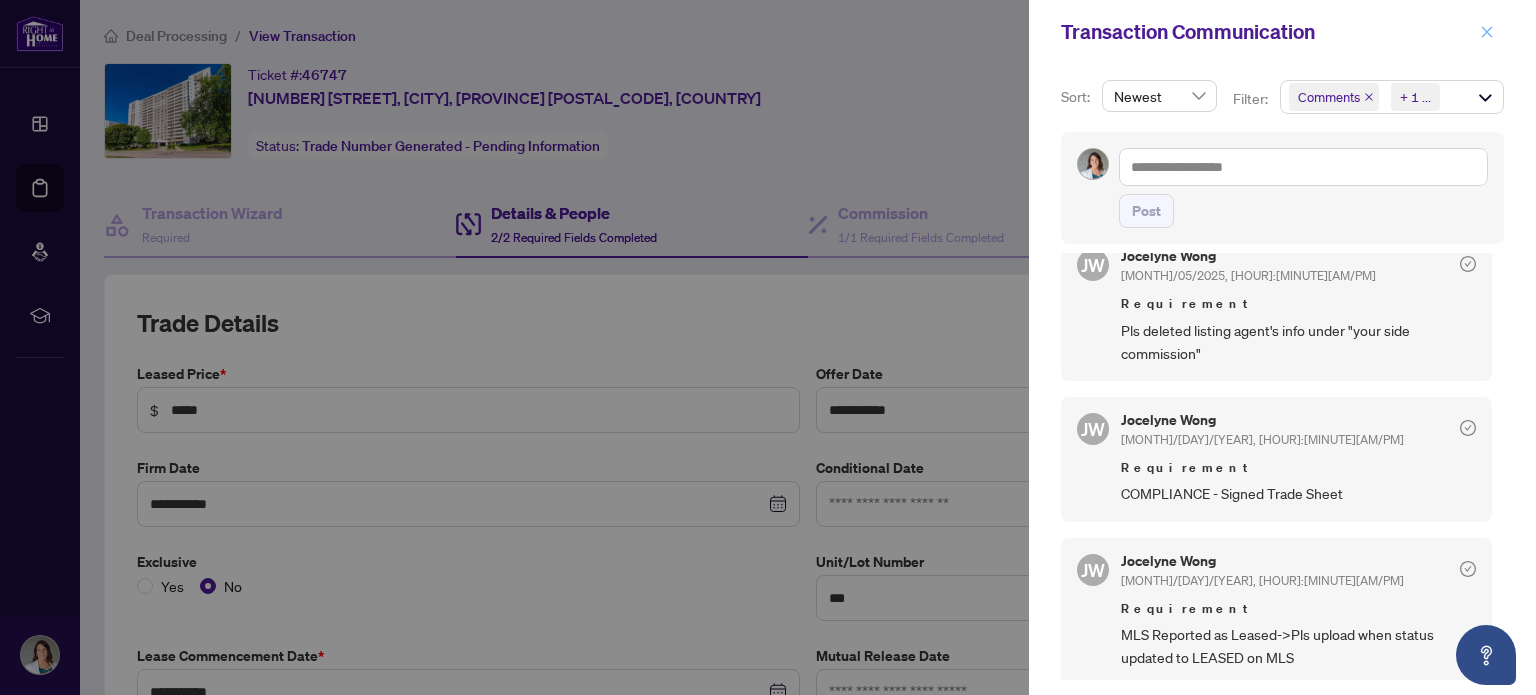 click at bounding box center [1487, 32] 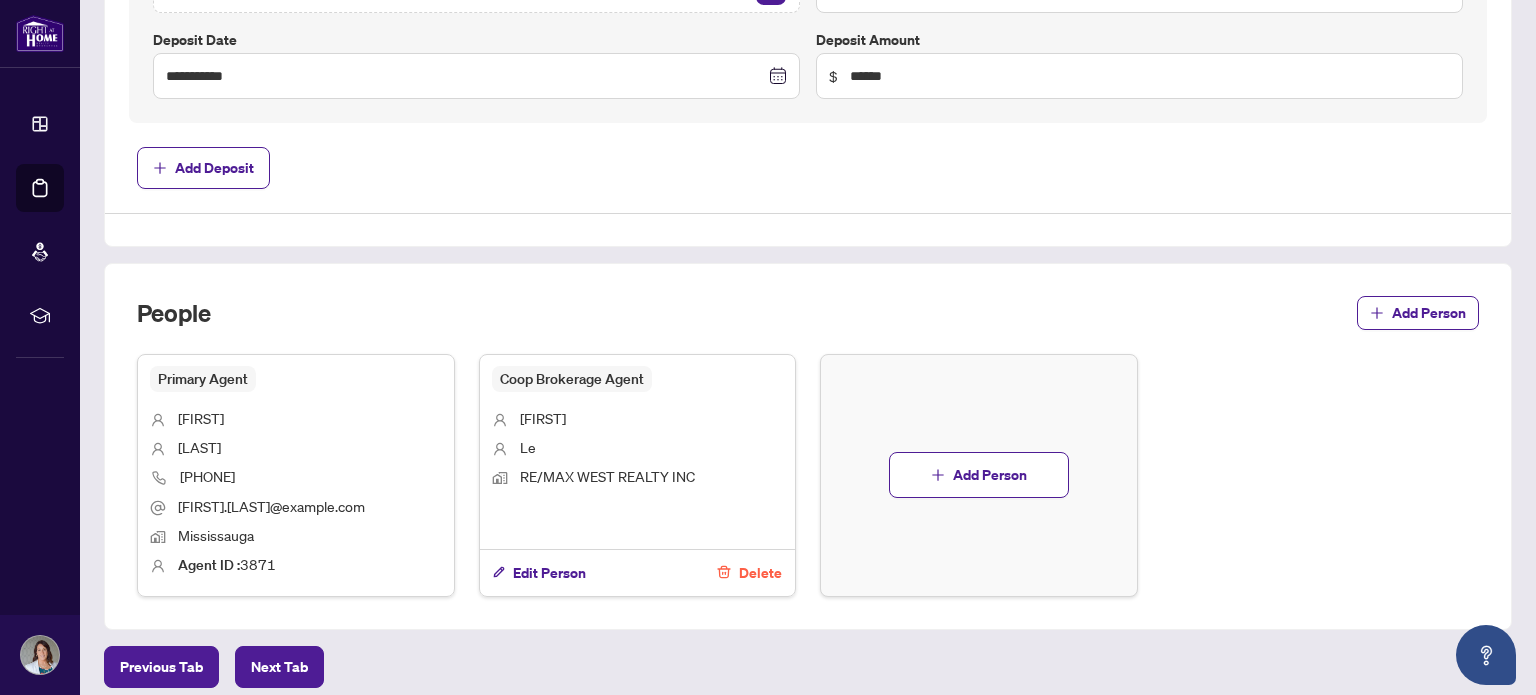 scroll, scrollTop: 1200, scrollLeft: 0, axis: vertical 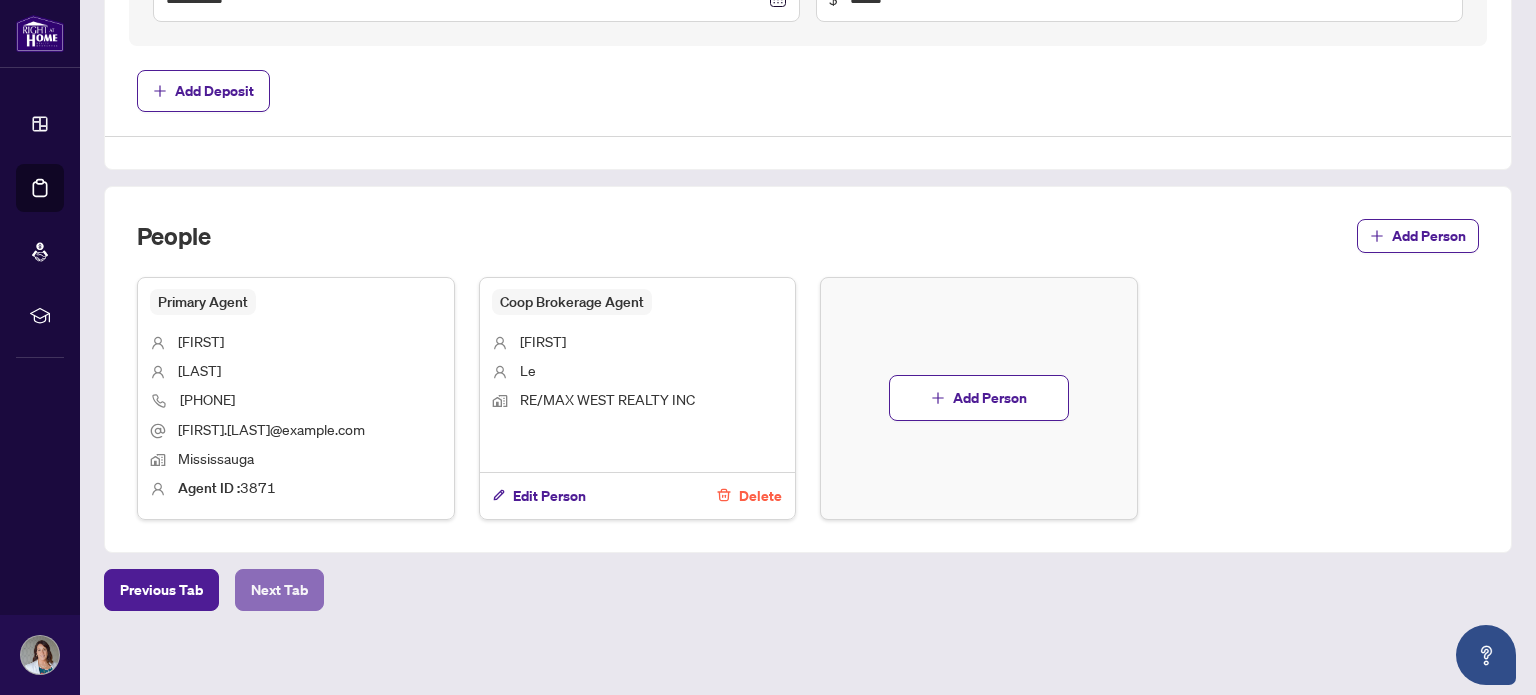 click on "Next Tab" at bounding box center (279, 590) 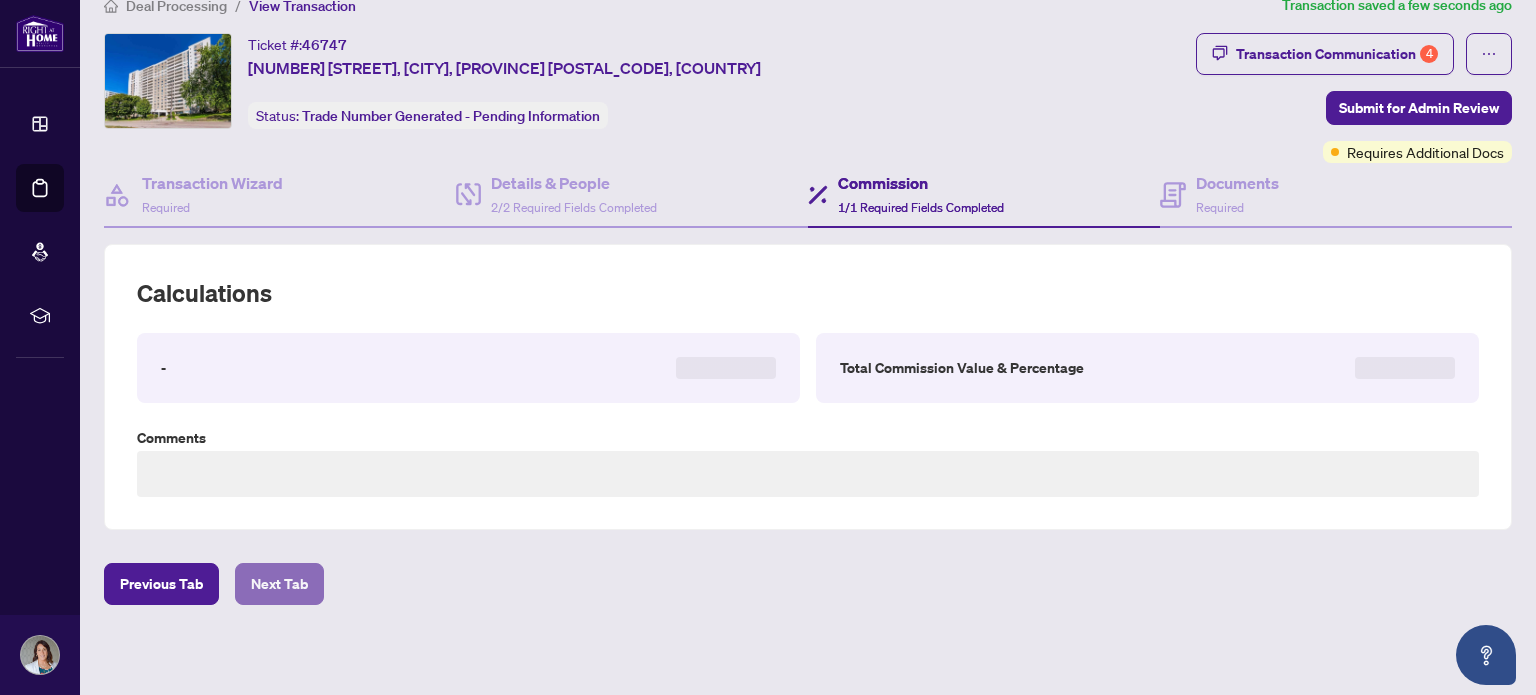 type on "**********" 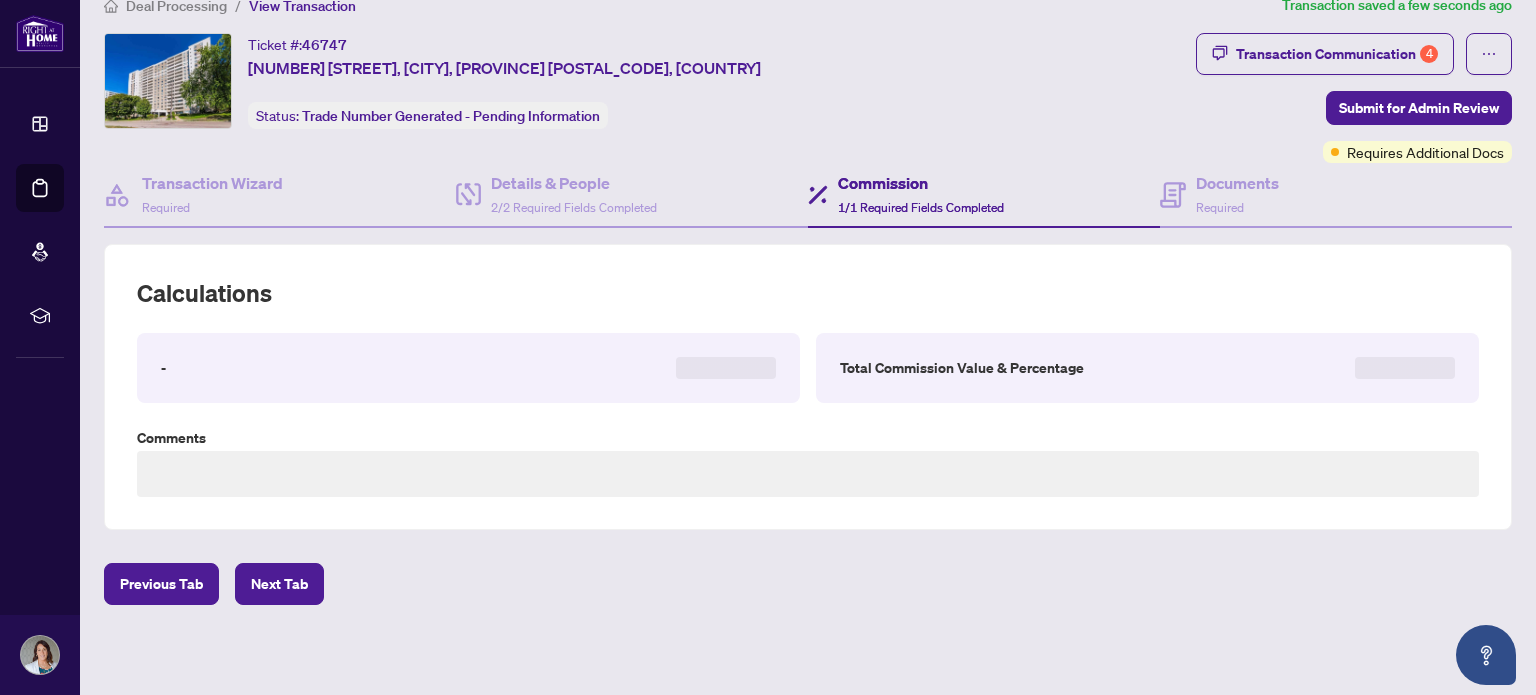 scroll, scrollTop: 535, scrollLeft: 0, axis: vertical 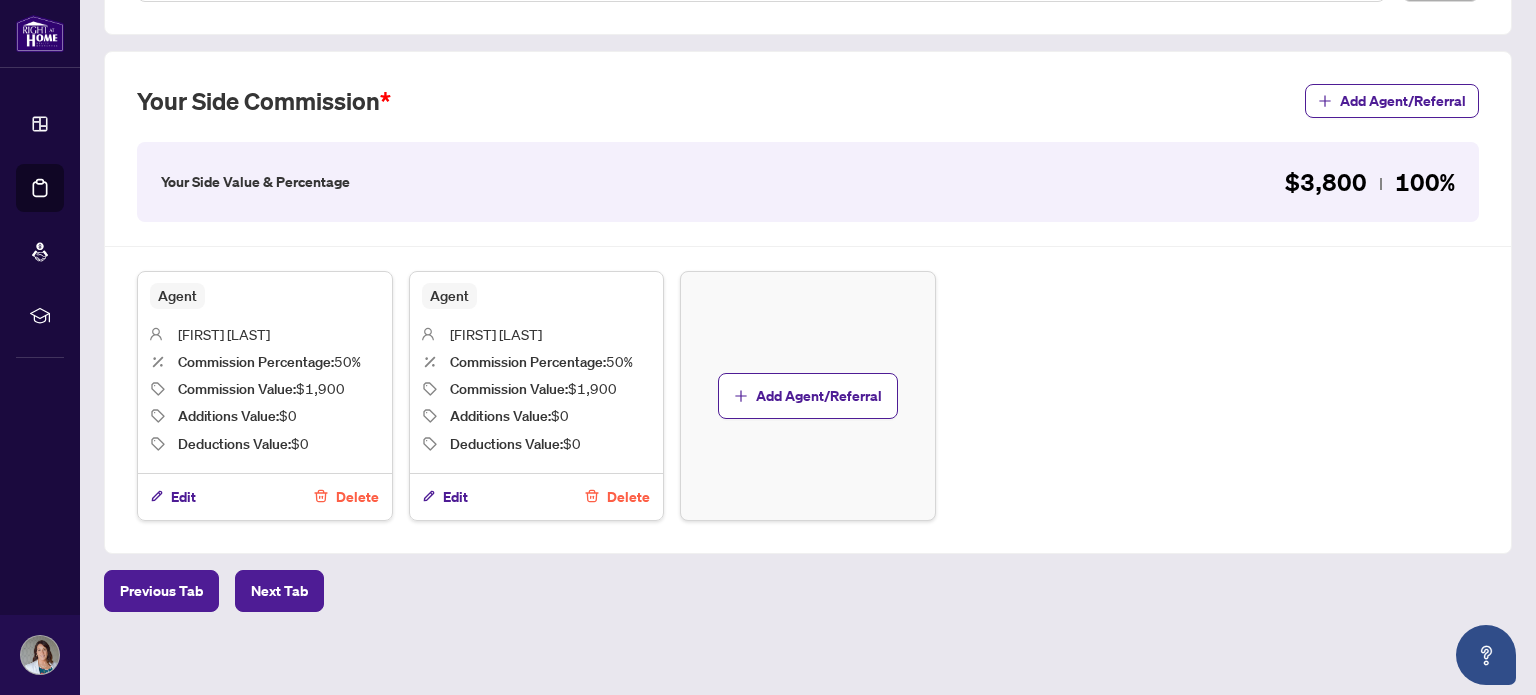 click on "Delete" at bounding box center [628, 497] 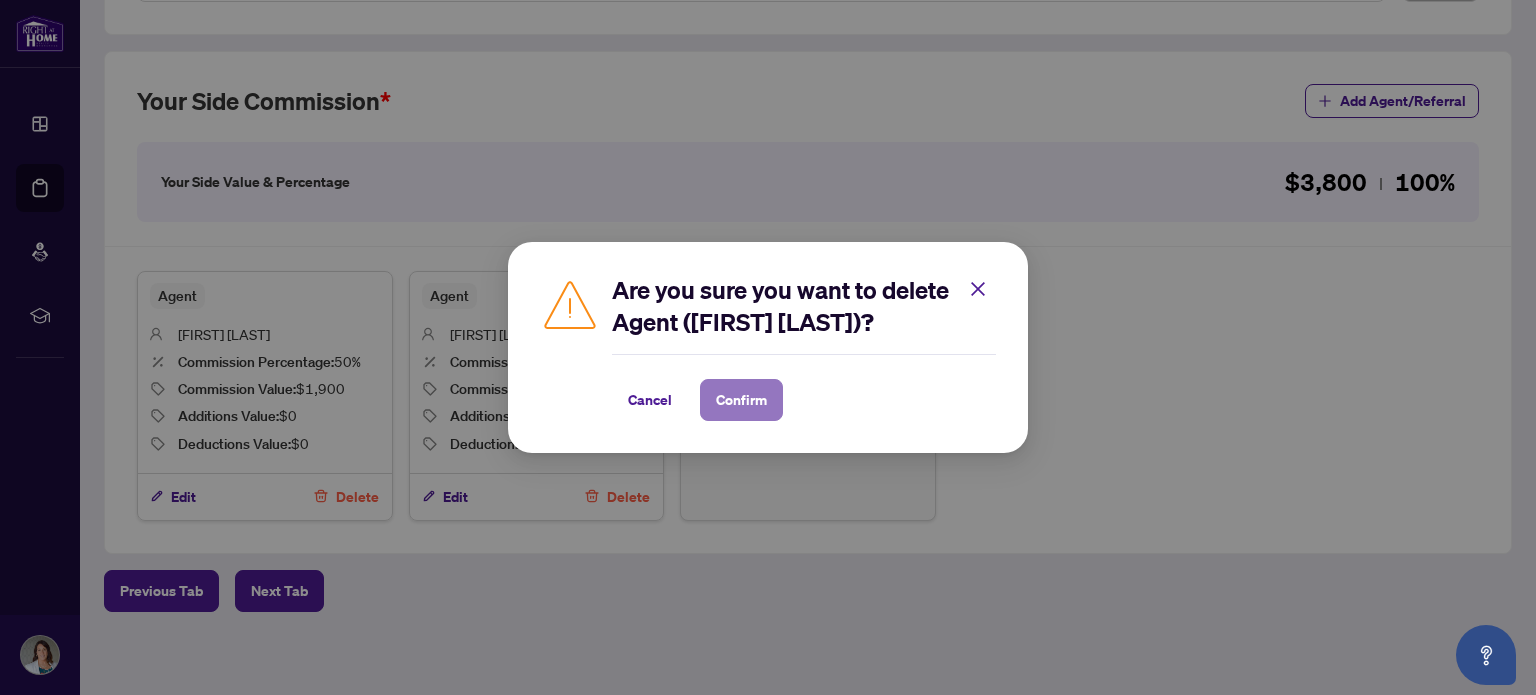 click on "Confirm" at bounding box center (741, 400) 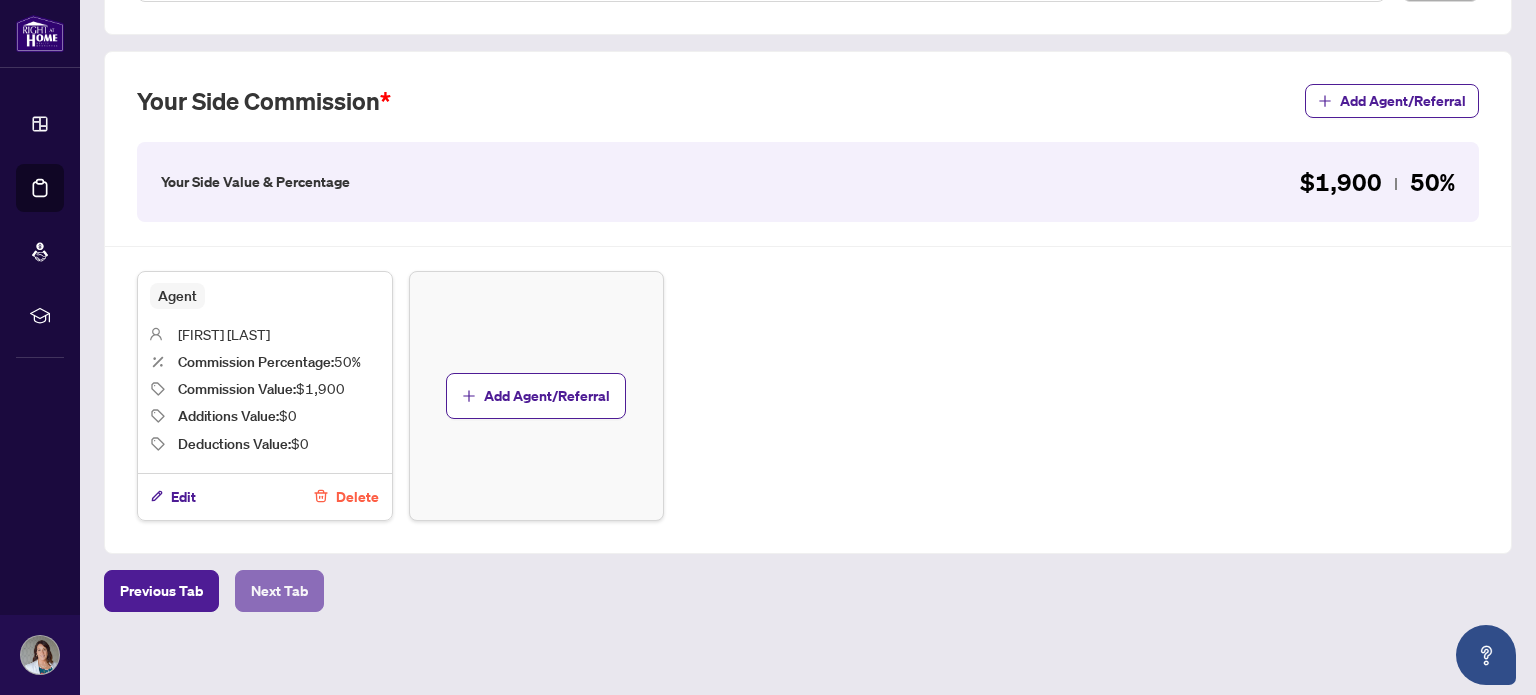 click on "Next Tab" at bounding box center (279, 591) 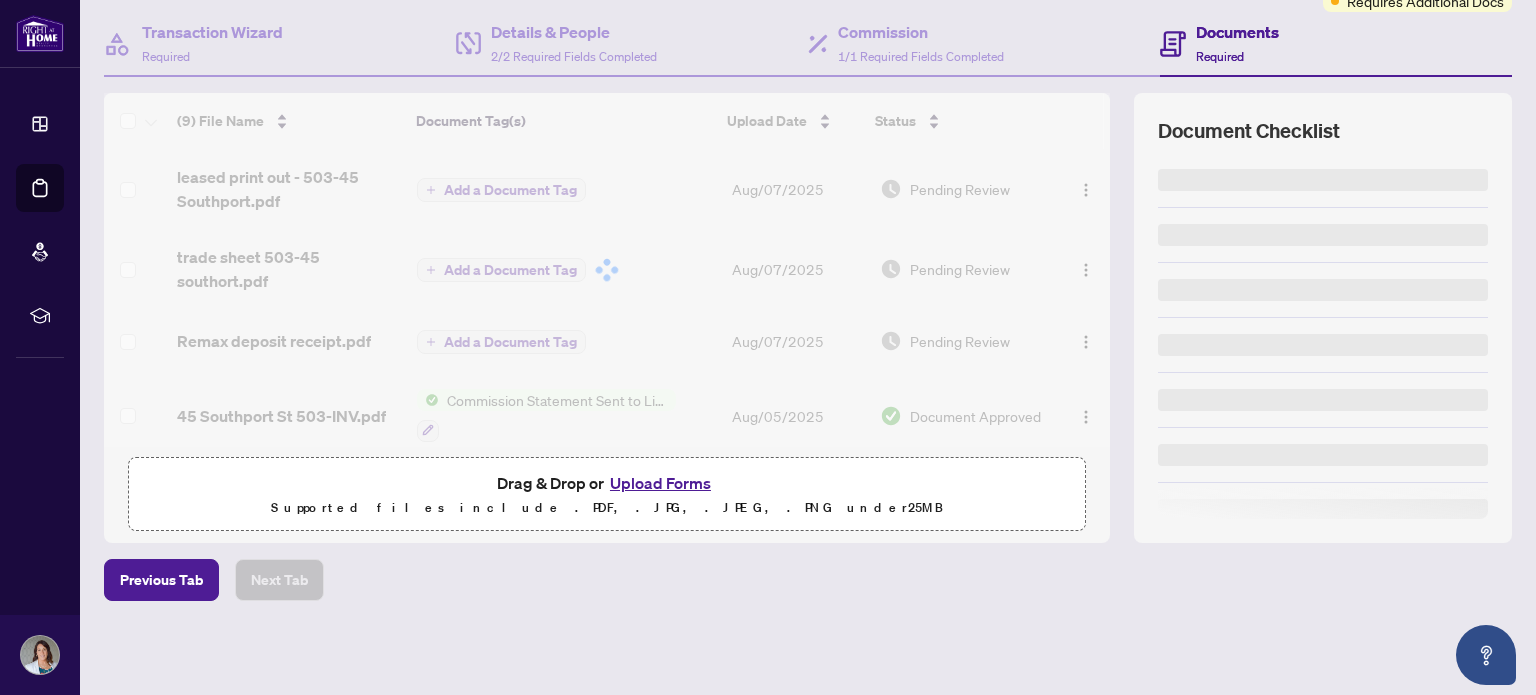 scroll, scrollTop: 0, scrollLeft: 0, axis: both 